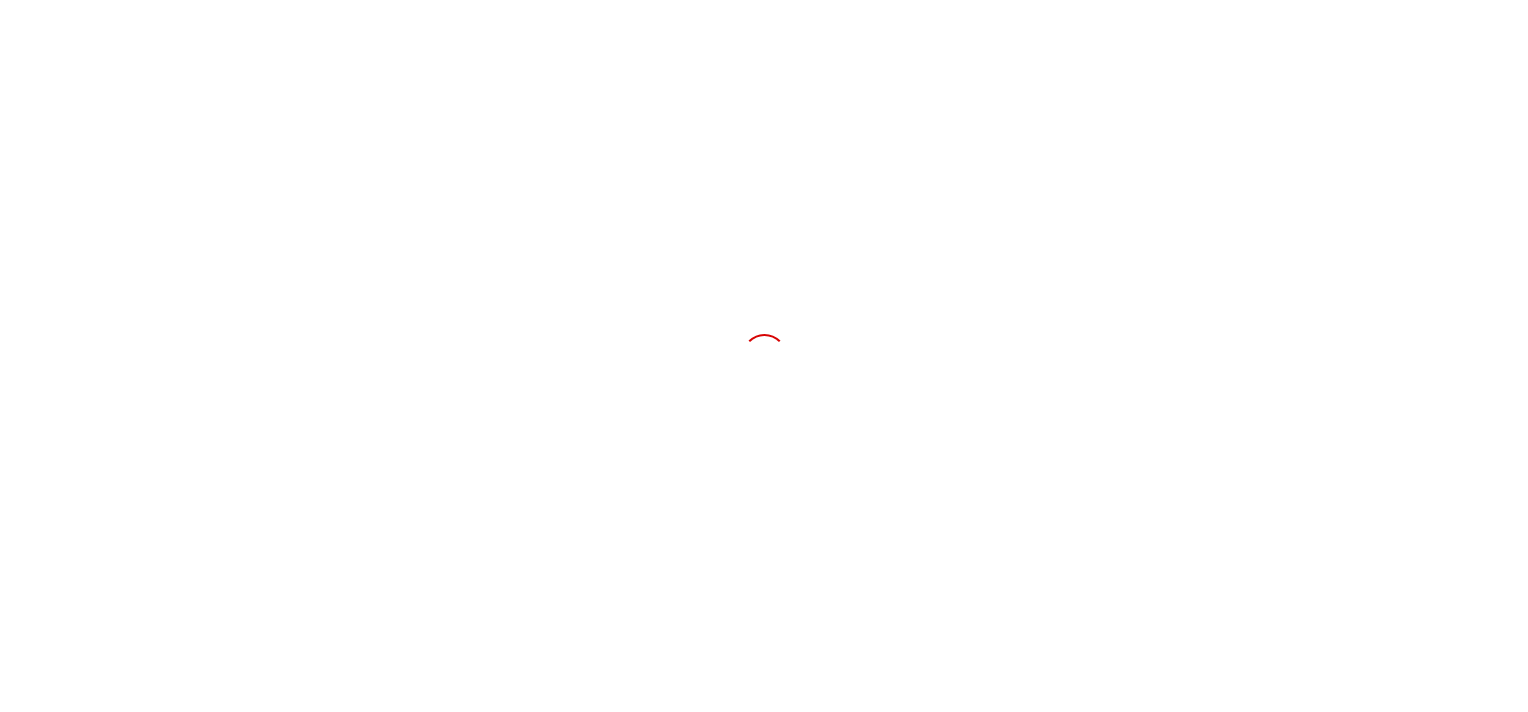 scroll, scrollTop: 0, scrollLeft: 0, axis: both 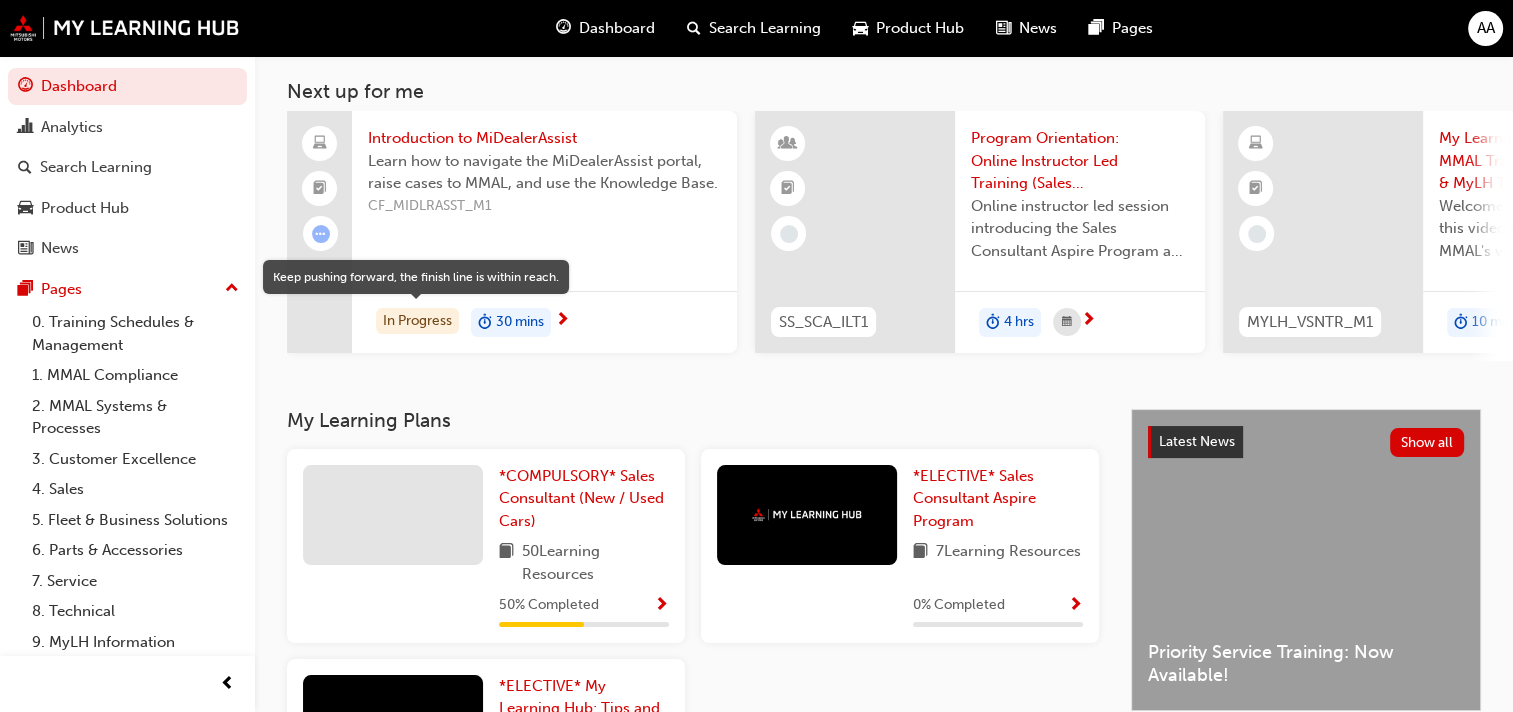 click on "In Progress" at bounding box center (417, 321) 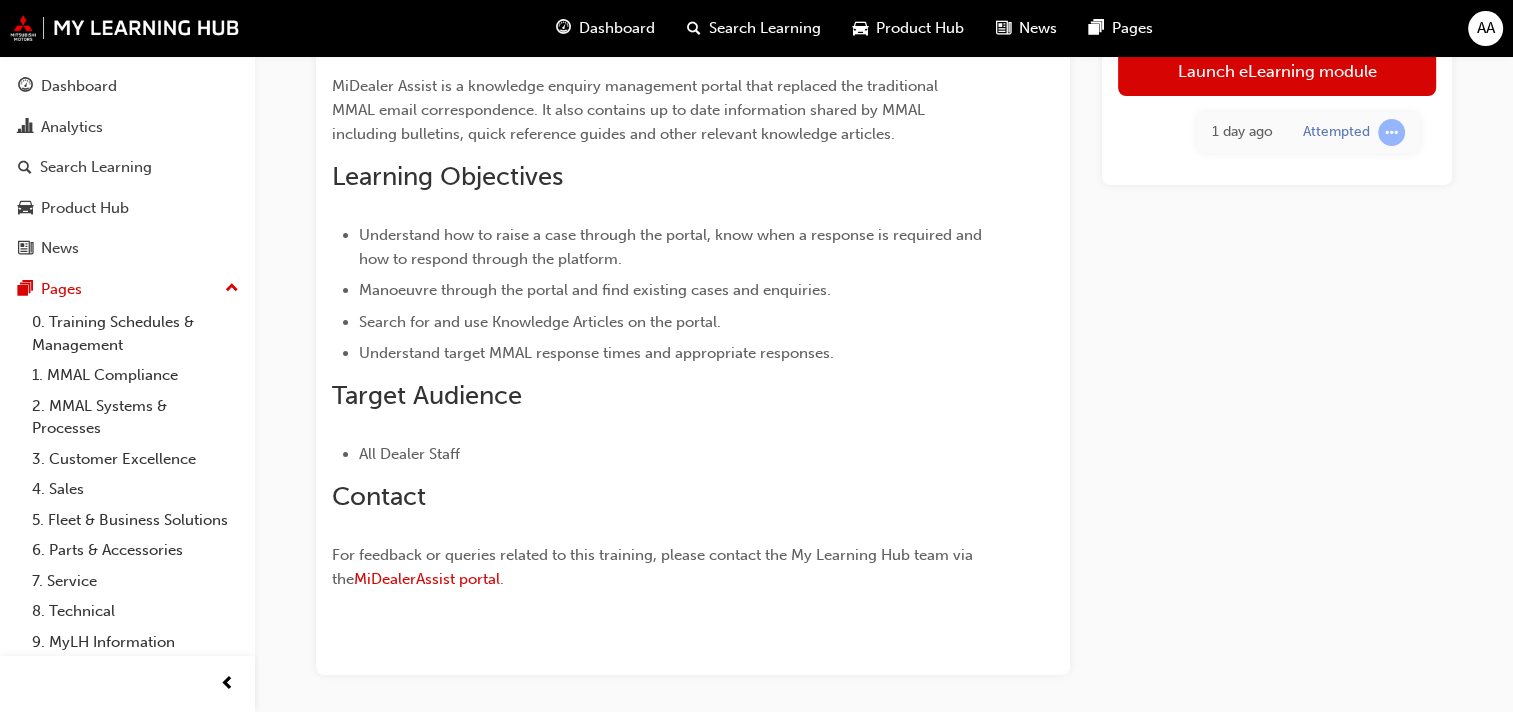 scroll, scrollTop: 100, scrollLeft: 0, axis: vertical 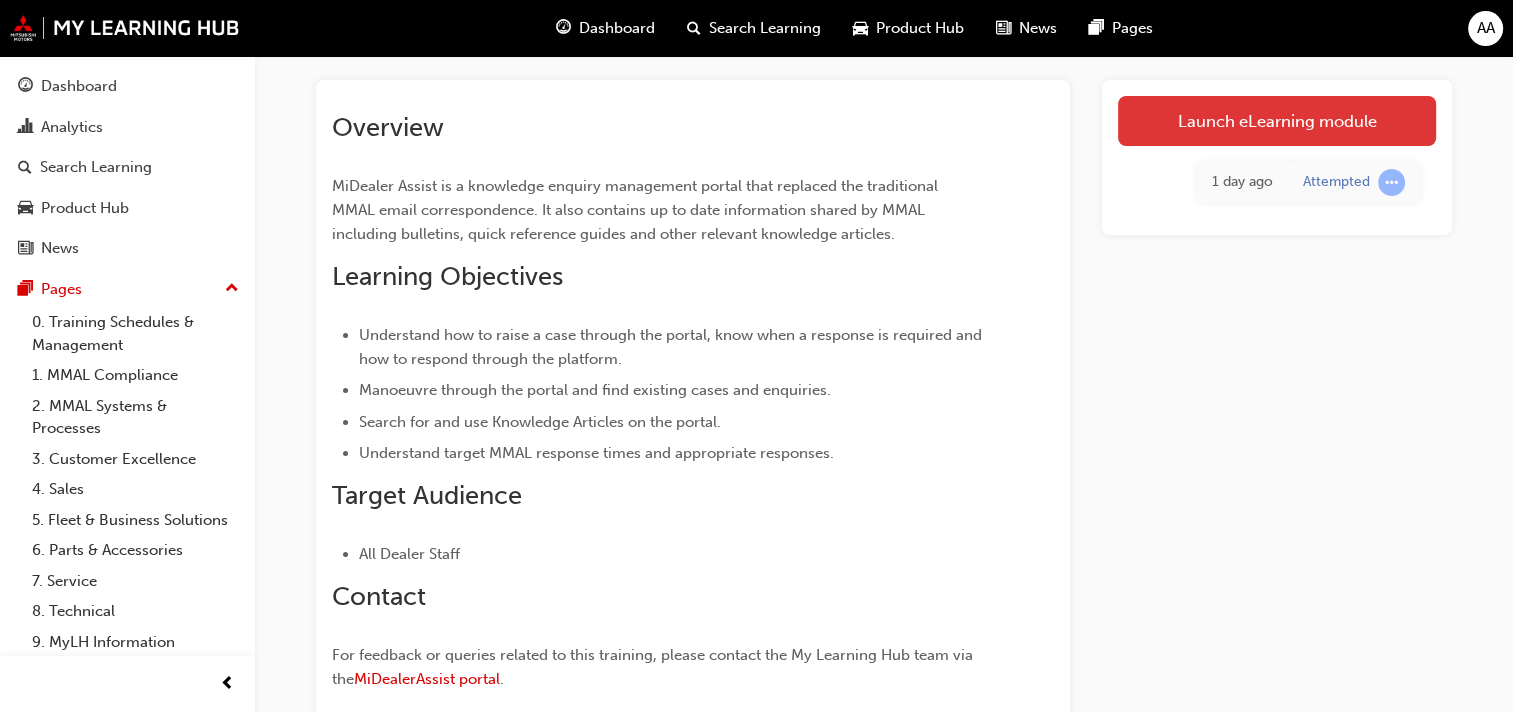 click on "Launch eLearning module" at bounding box center [1277, 121] 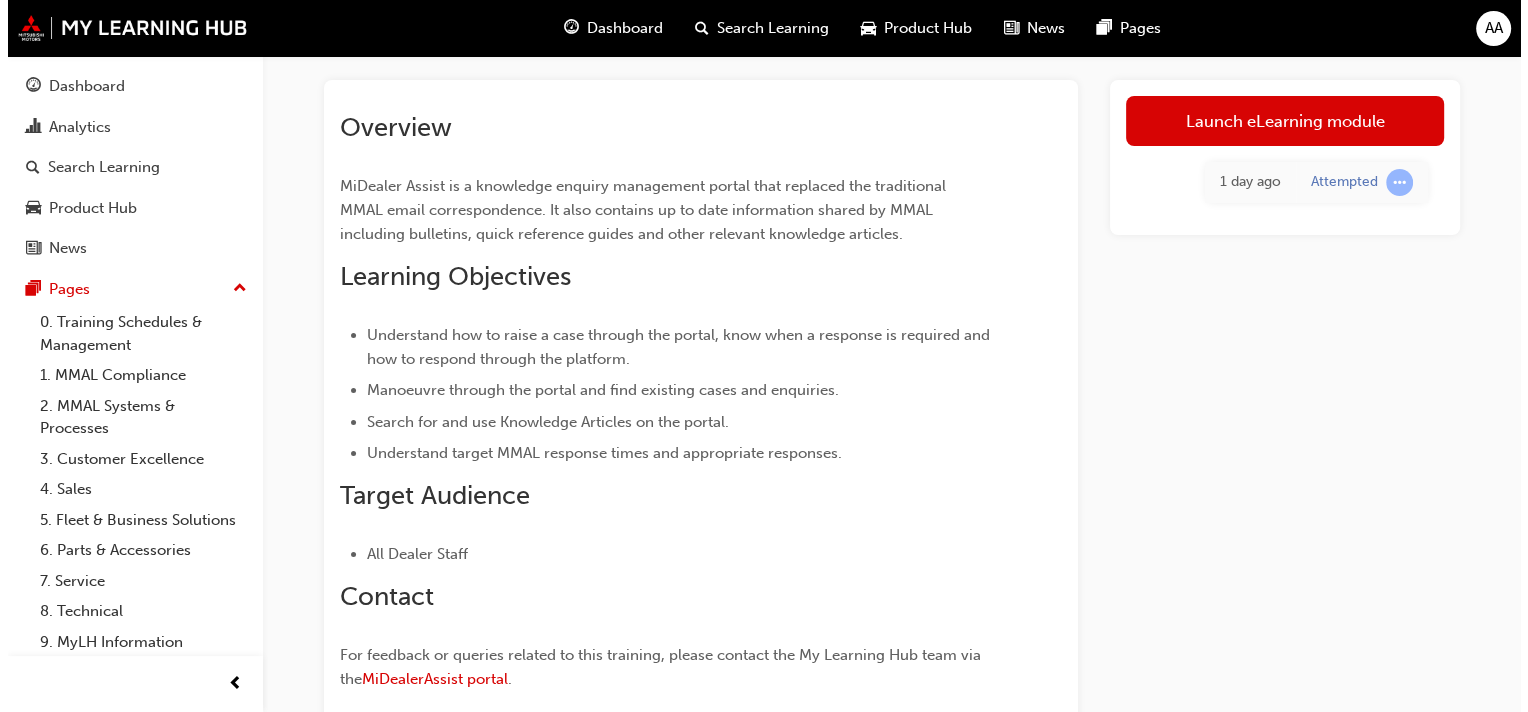 scroll, scrollTop: 0, scrollLeft: 0, axis: both 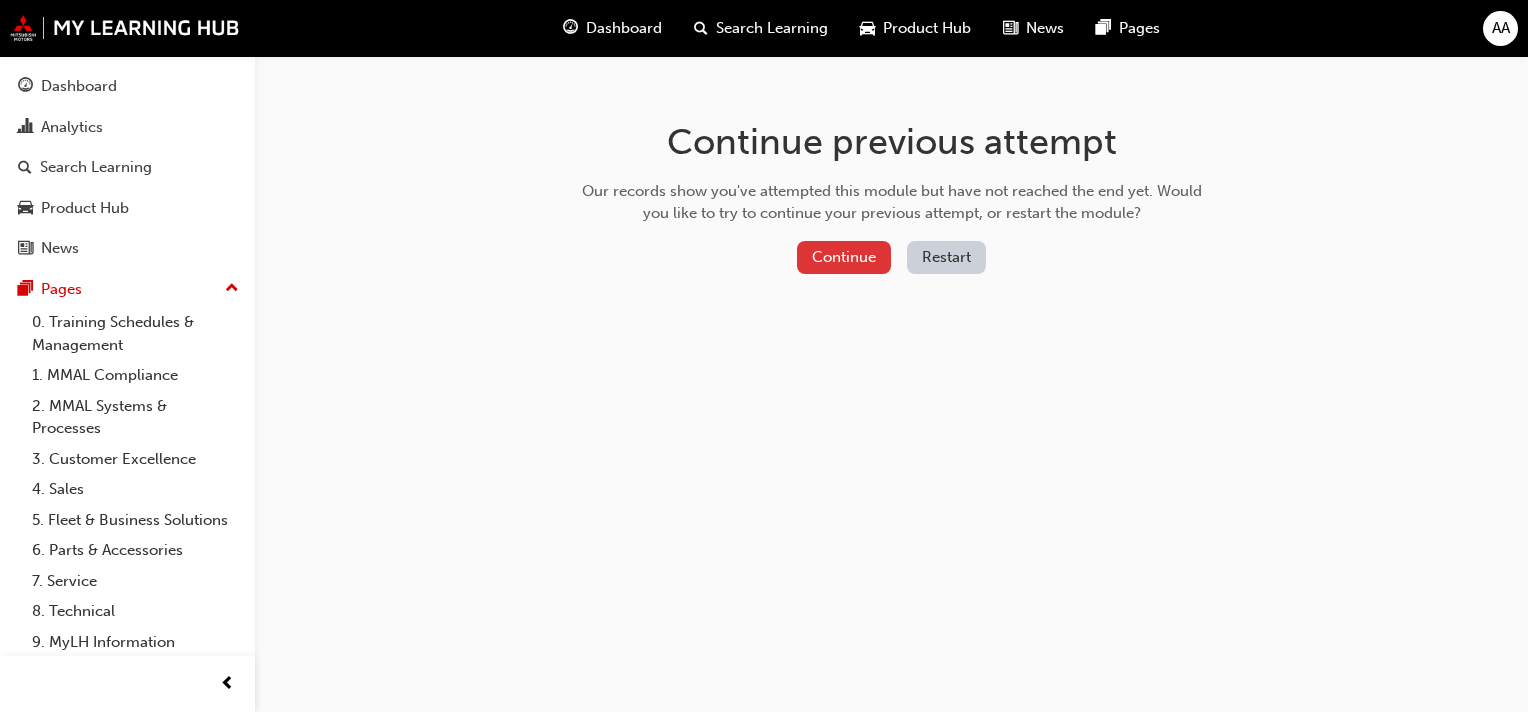click on "Continue" at bounding box center (844, 257) 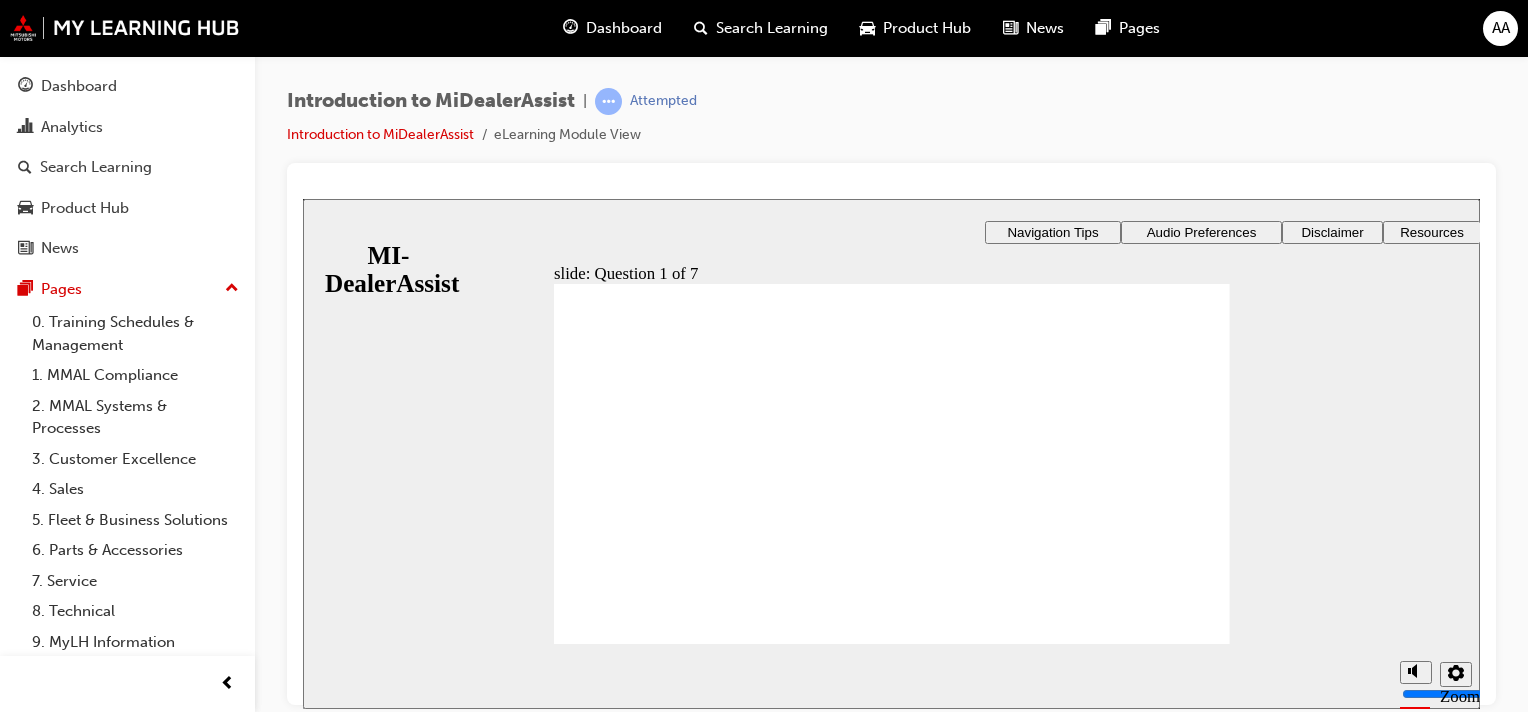 scroll, scrollTop: 0, scrollLeft: 0, axis: both 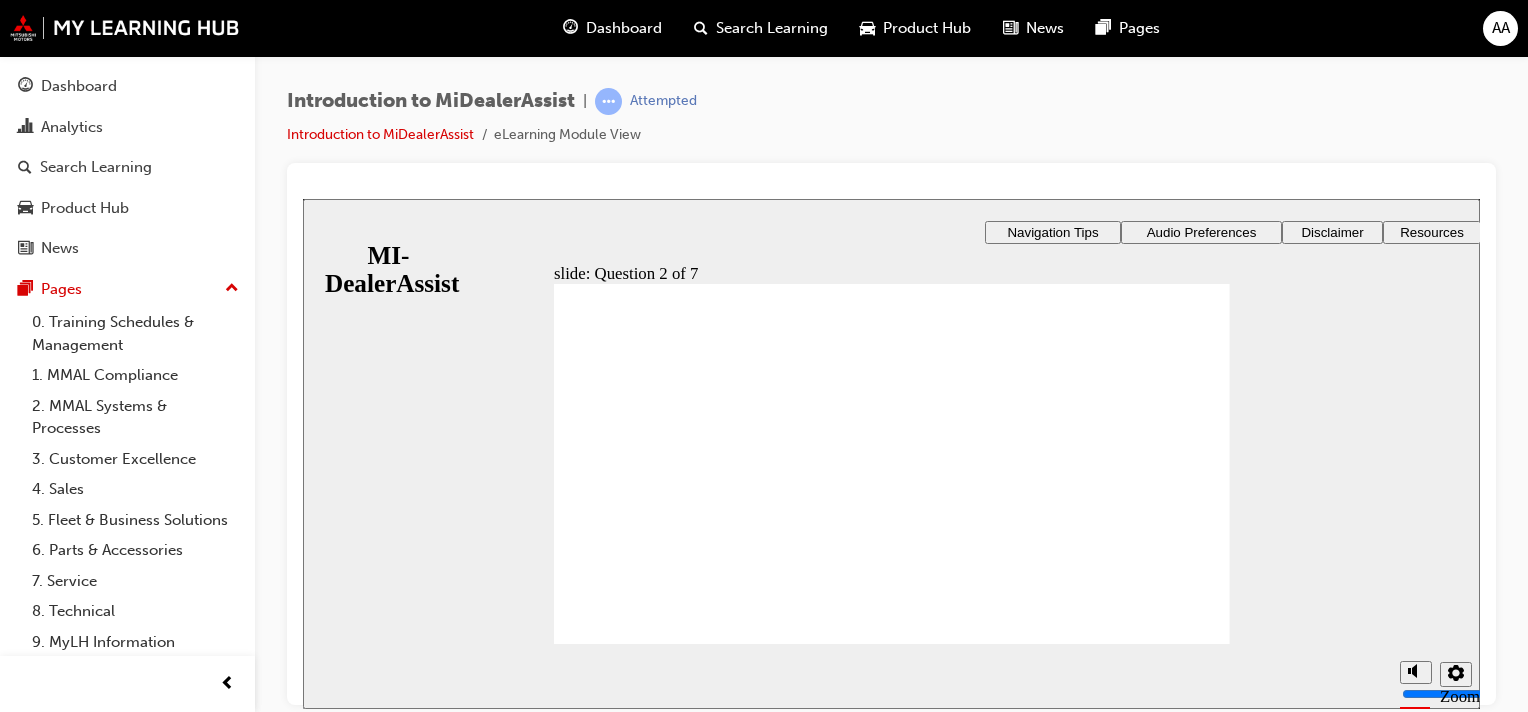click 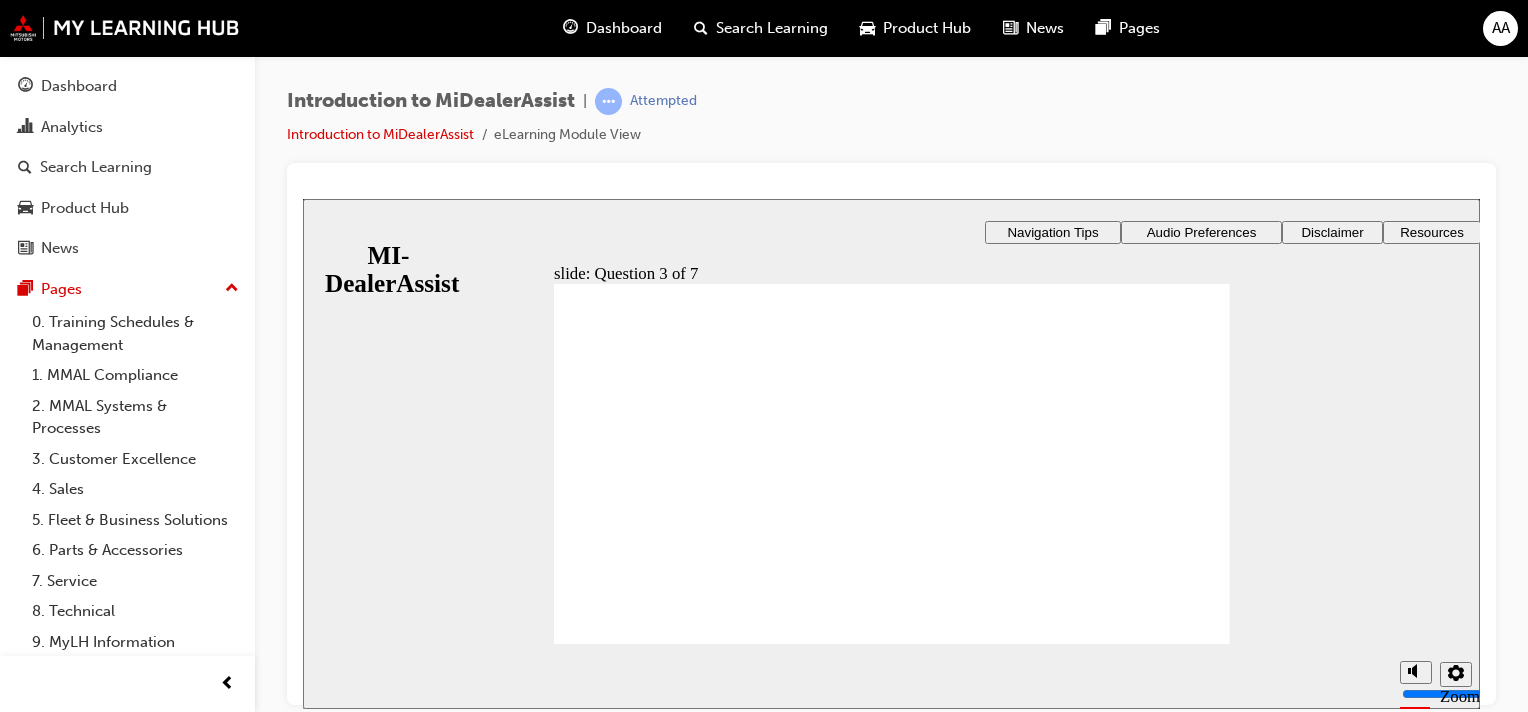 click 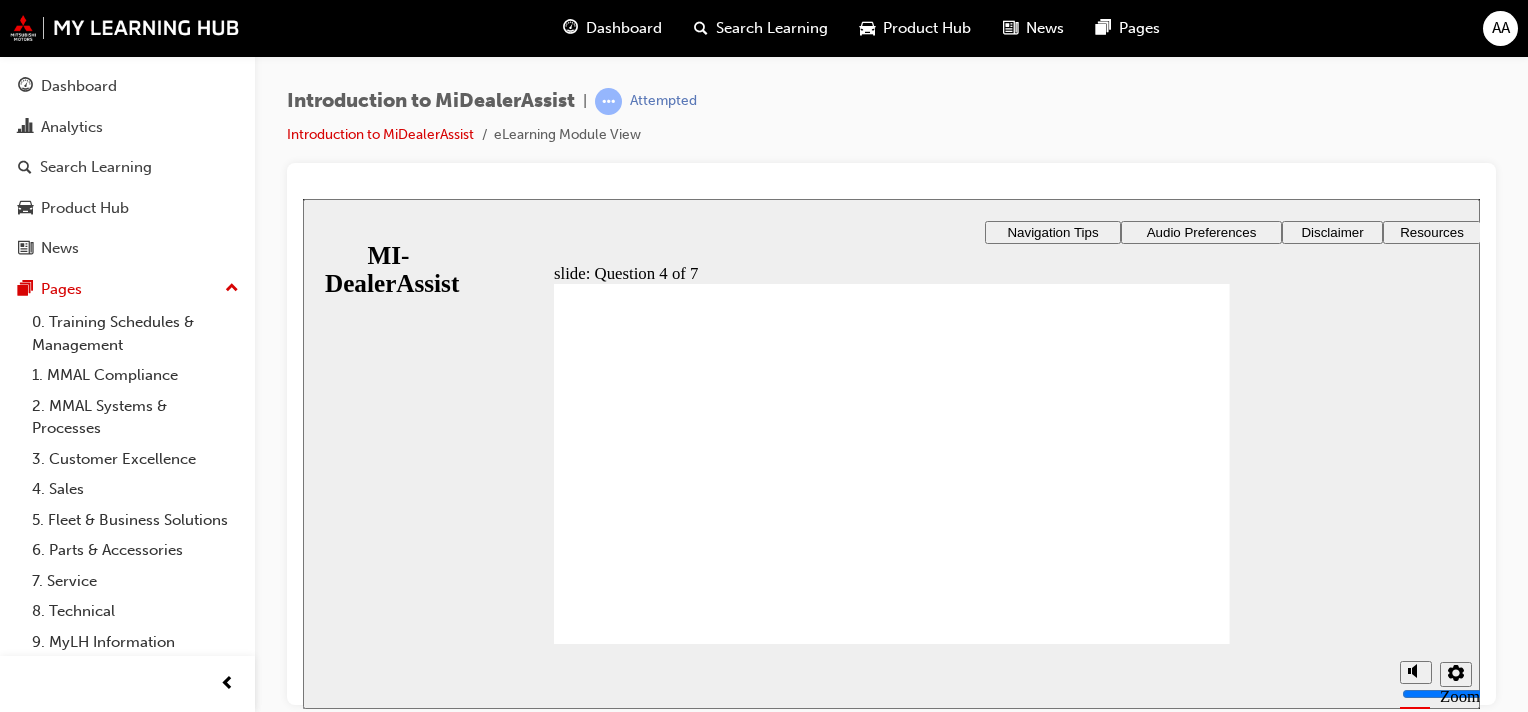 click 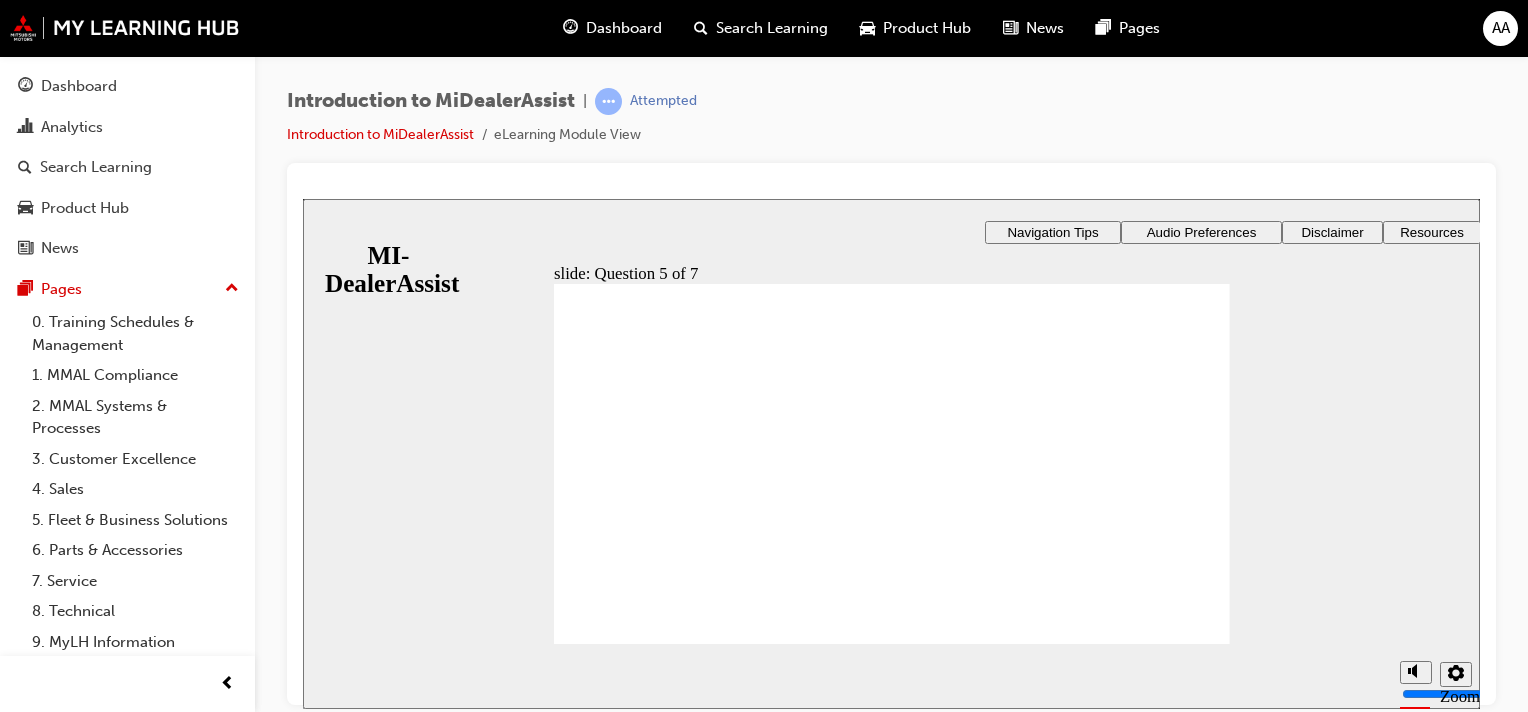 click 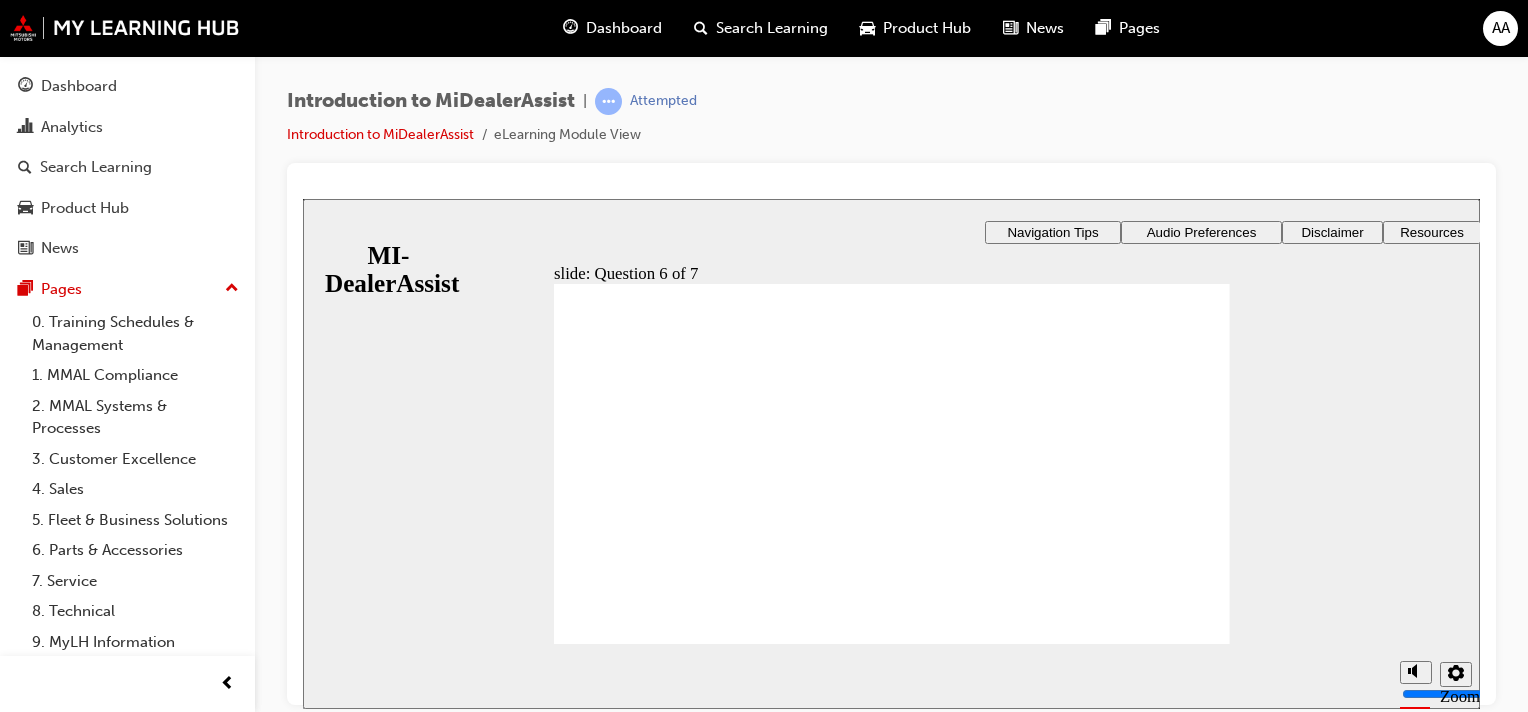click 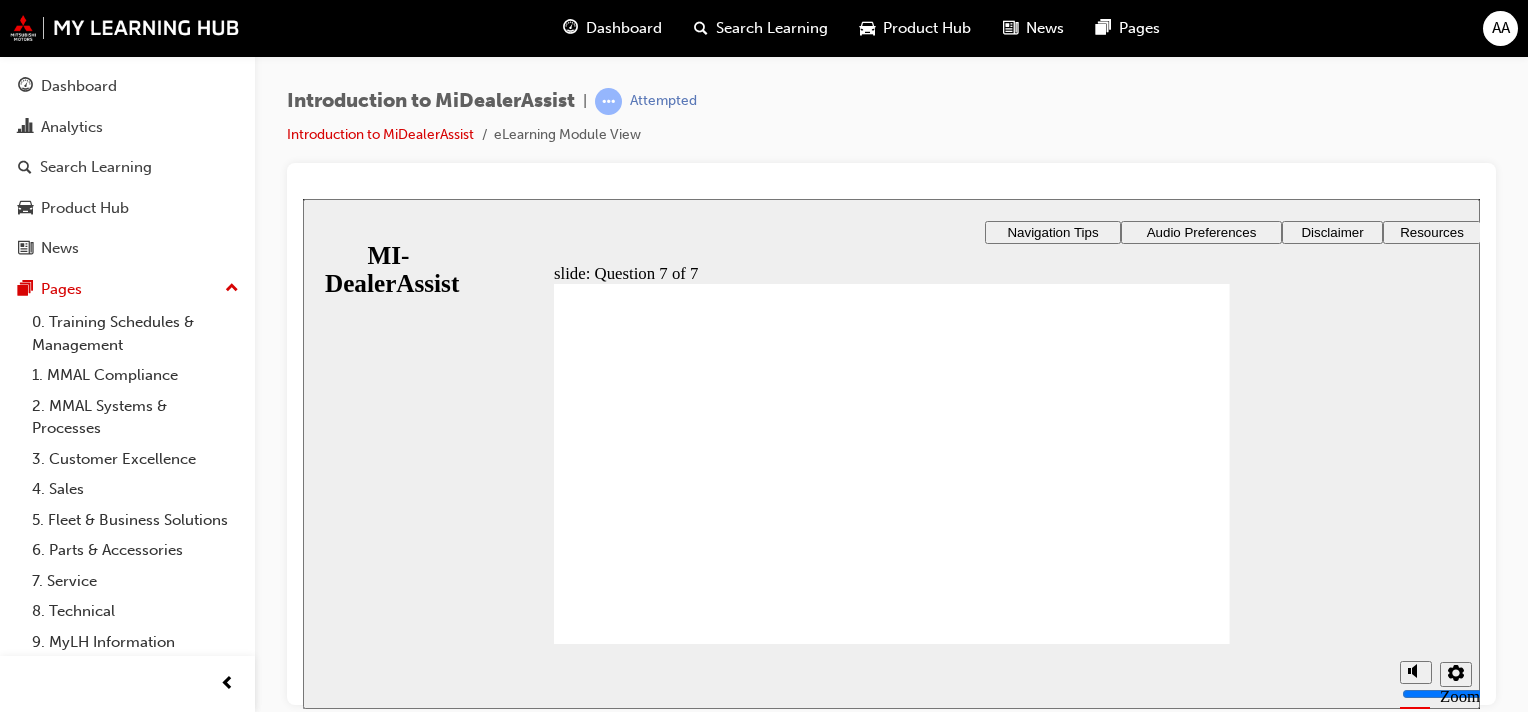 click 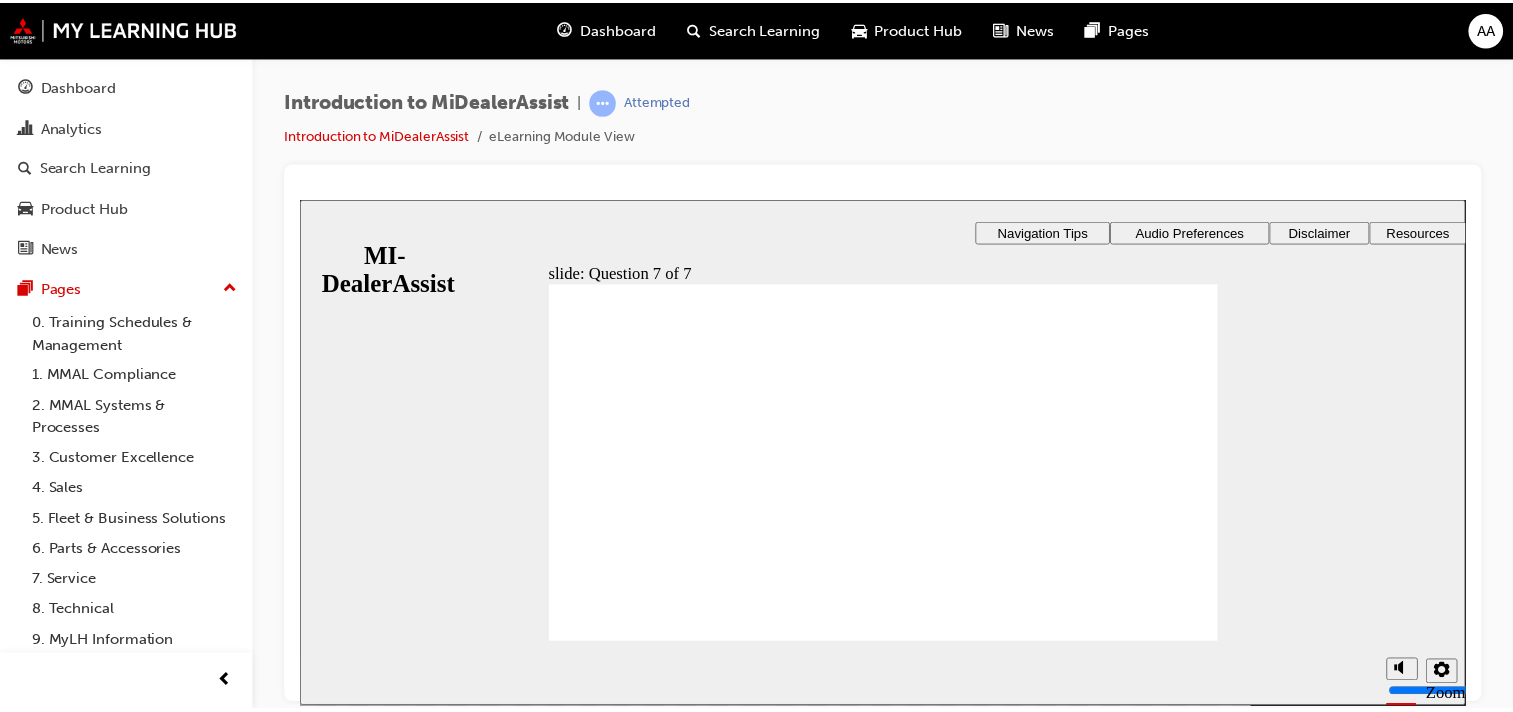 click 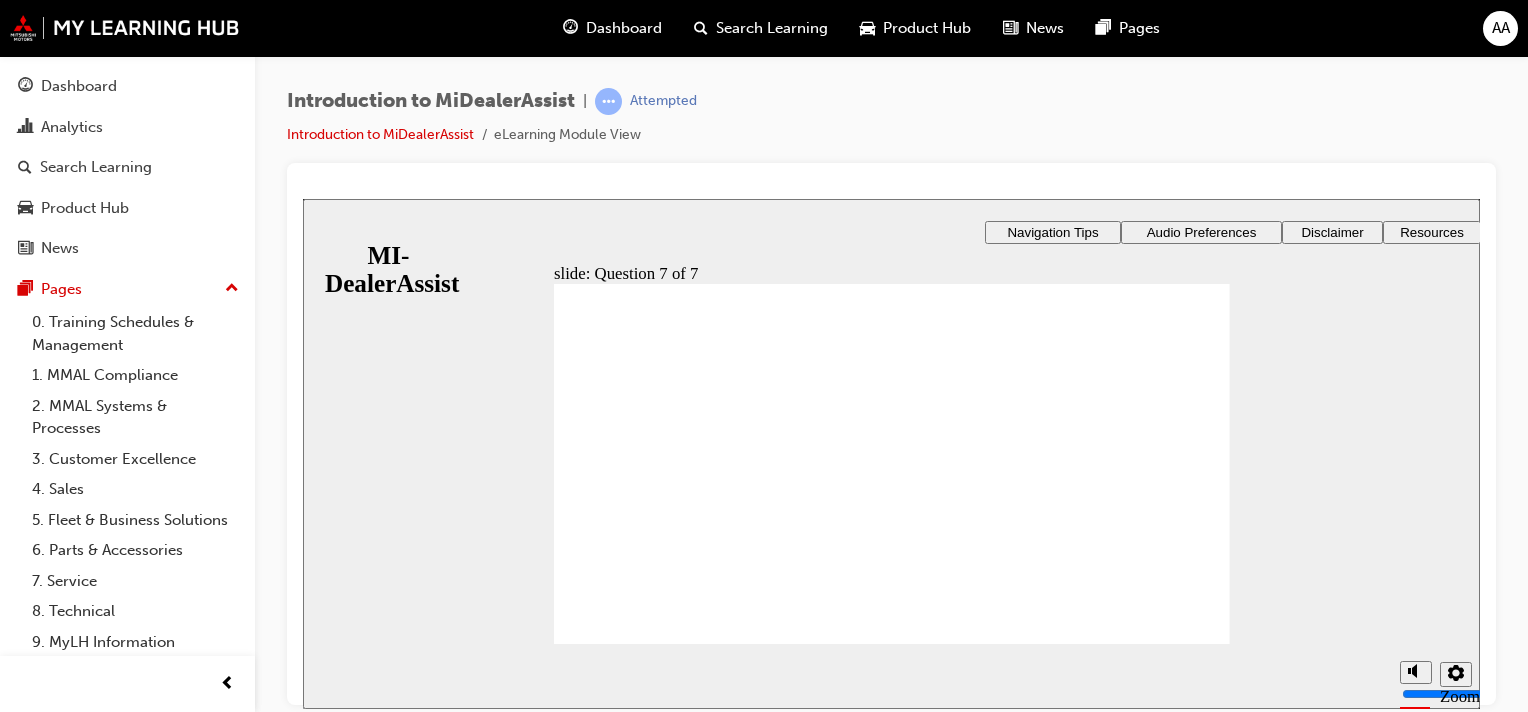 click 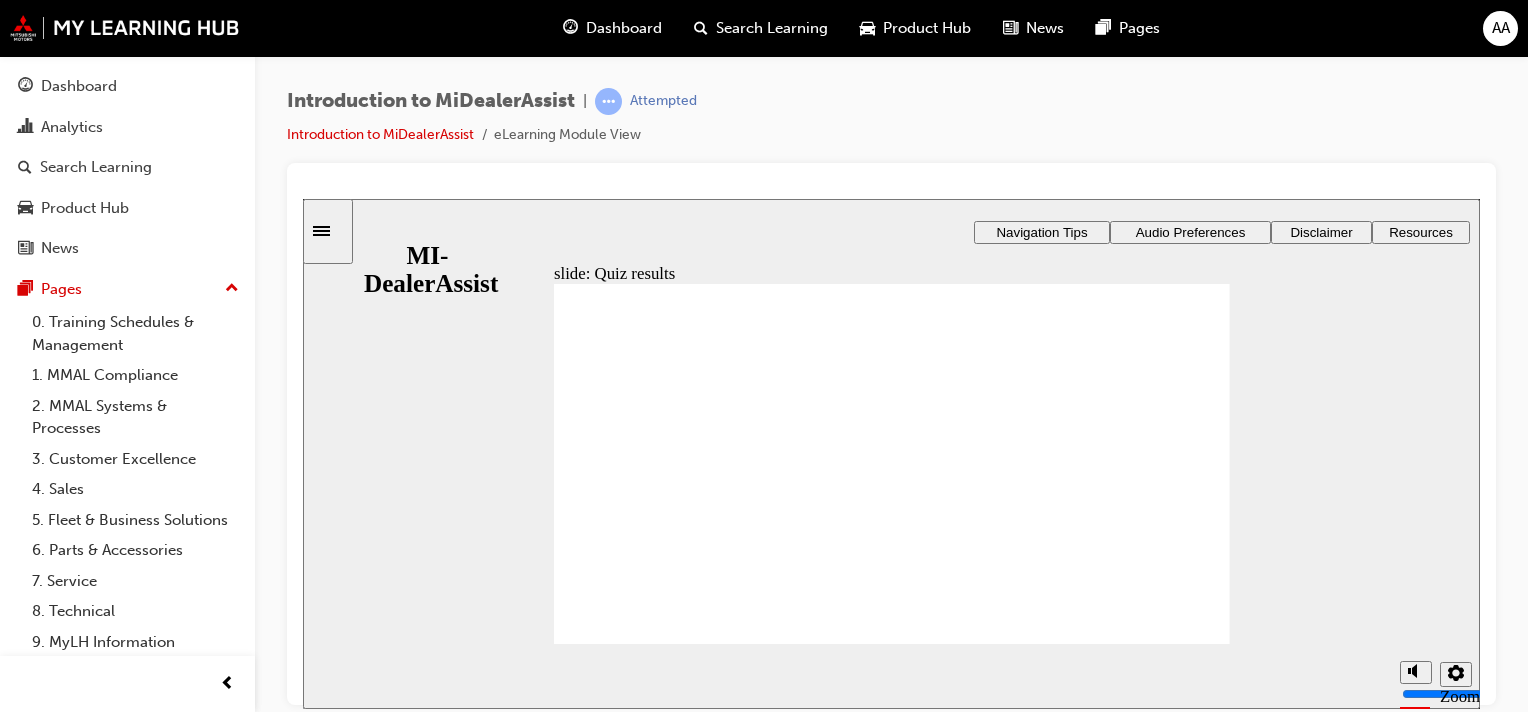 click 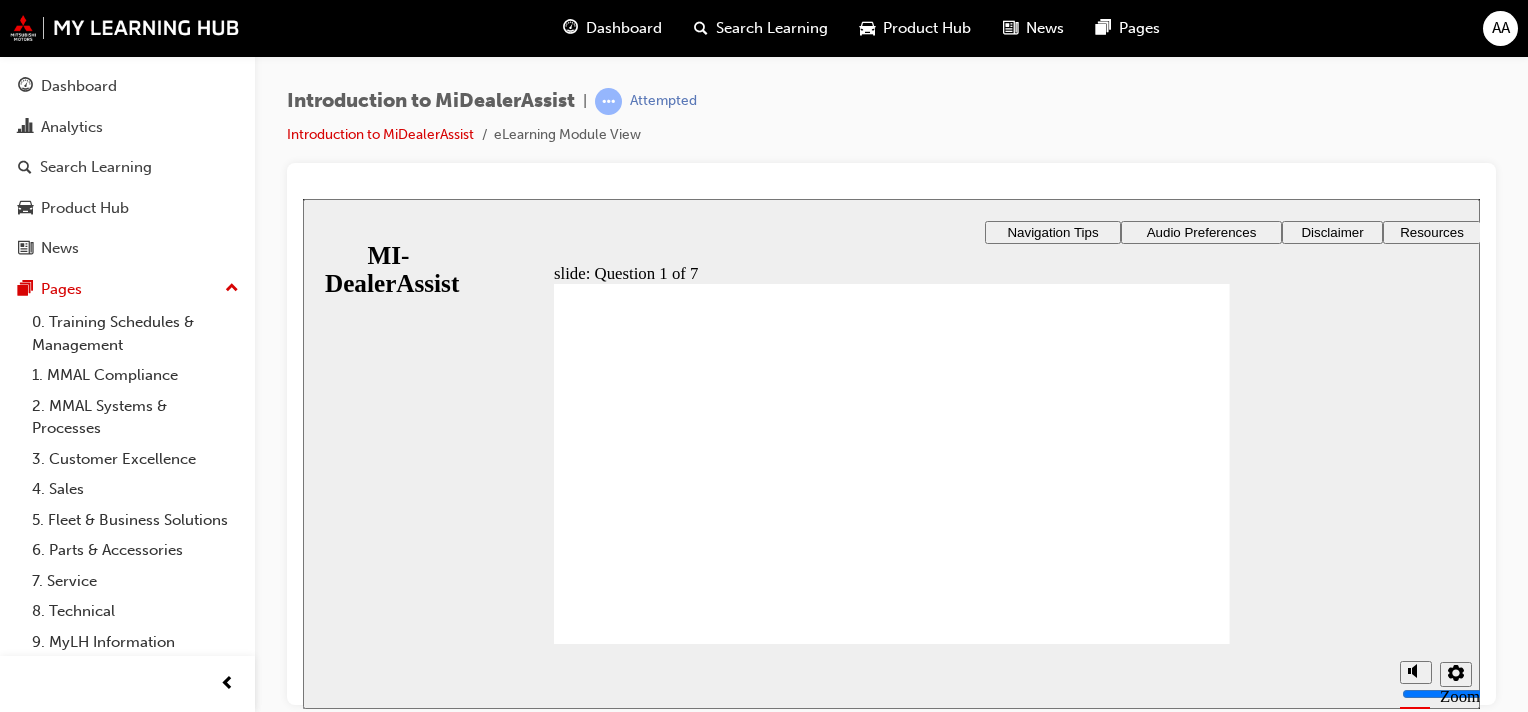 click 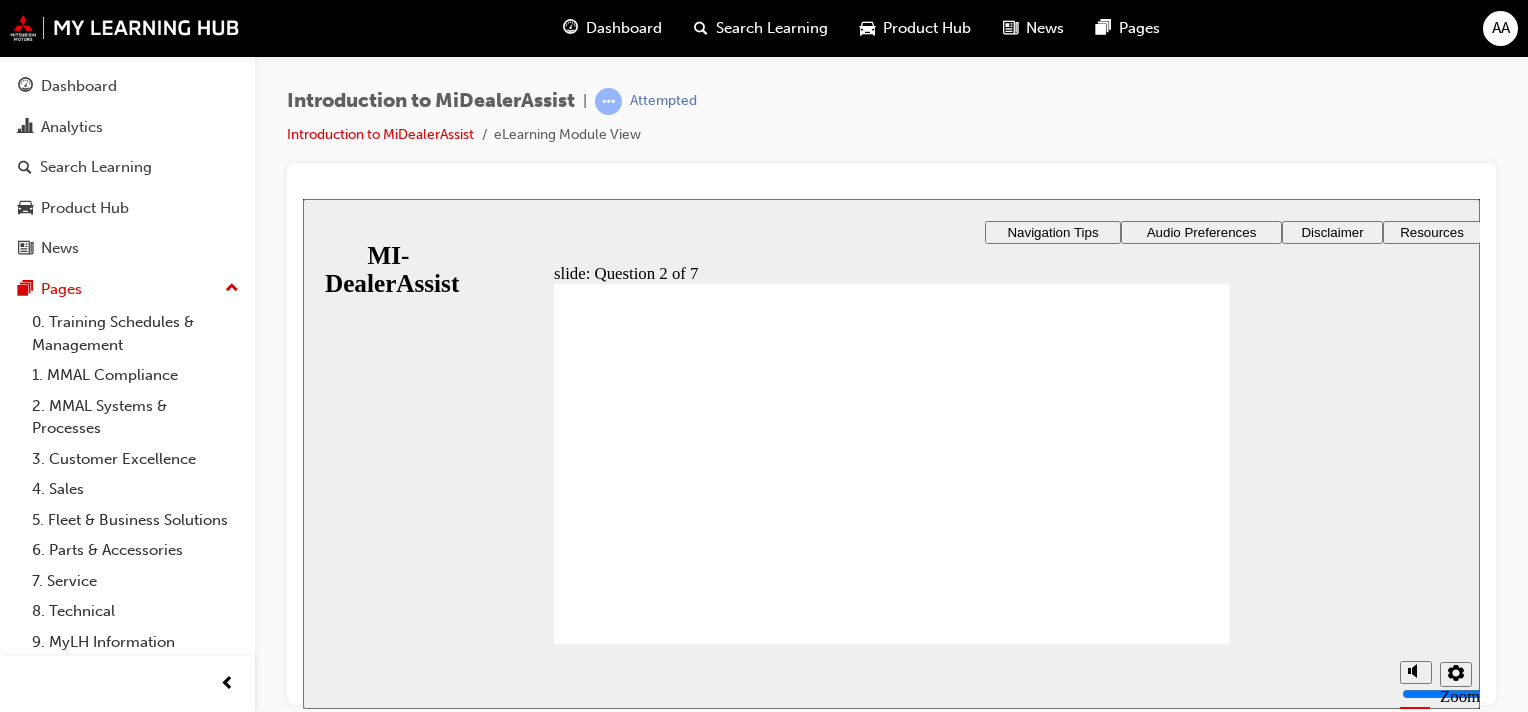click 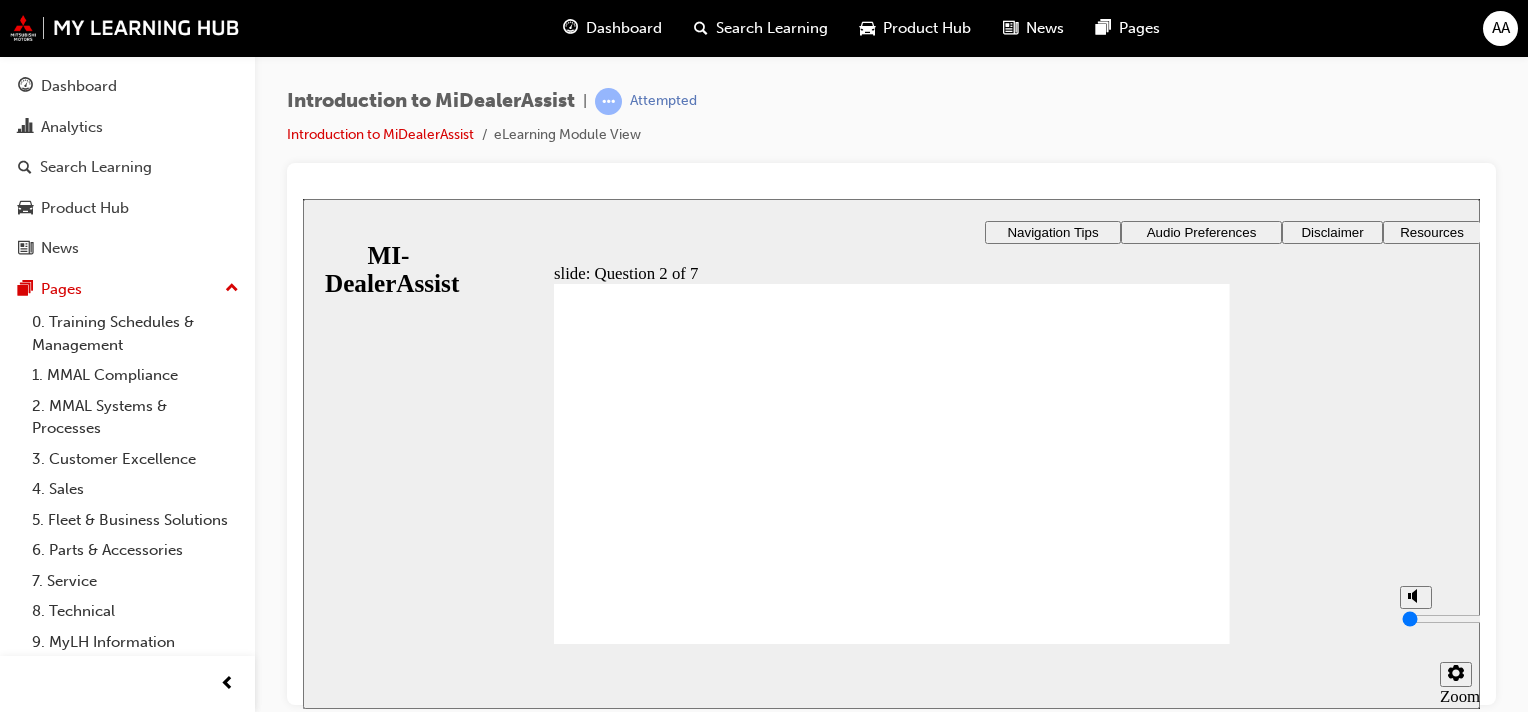 type on "0" 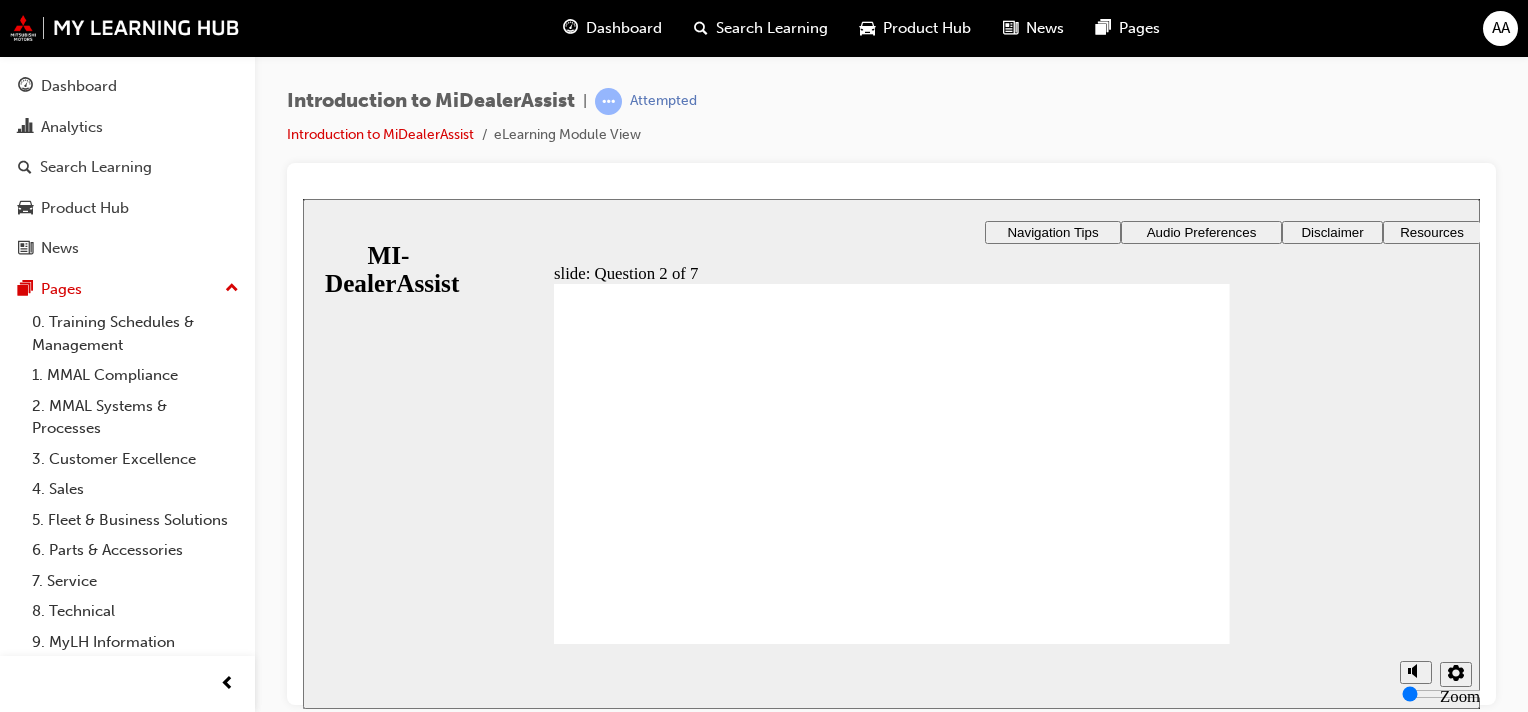 click 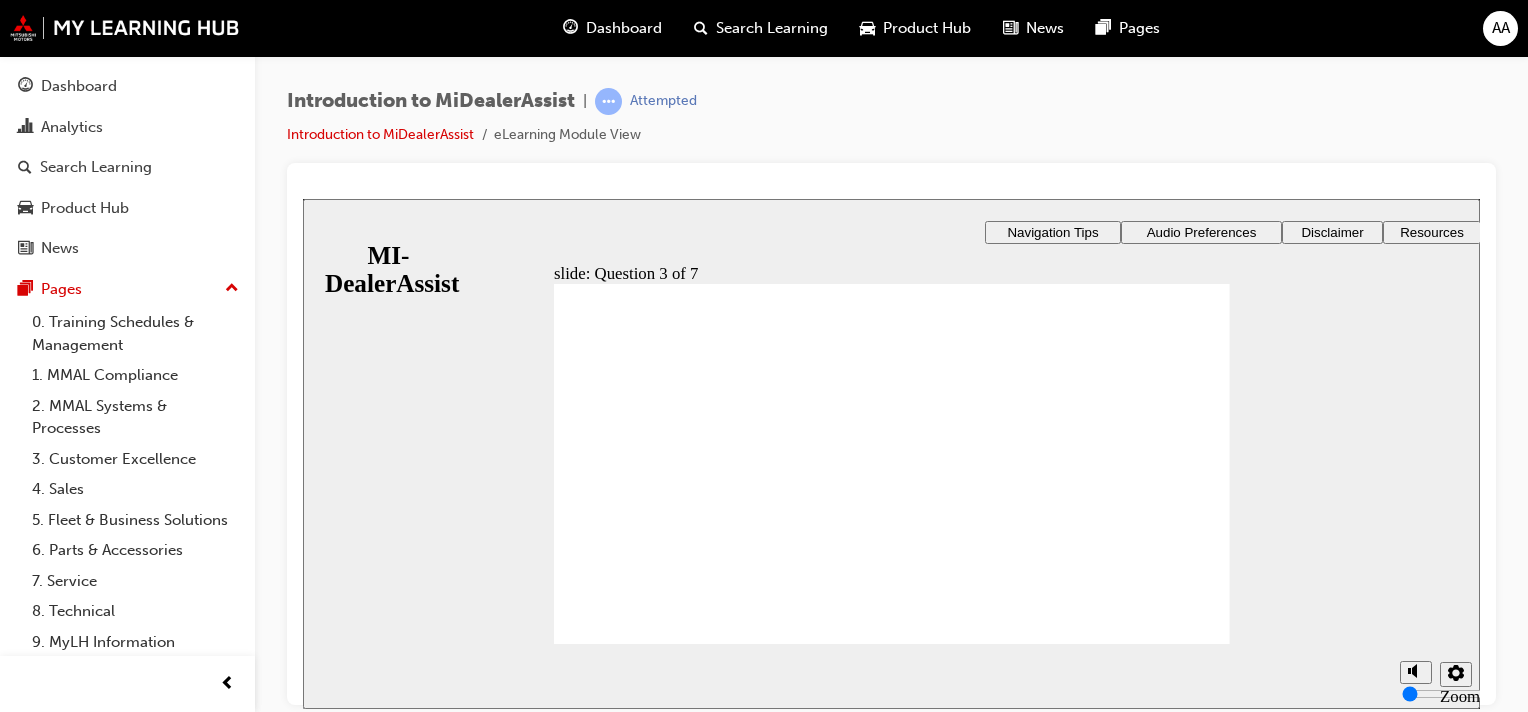 click 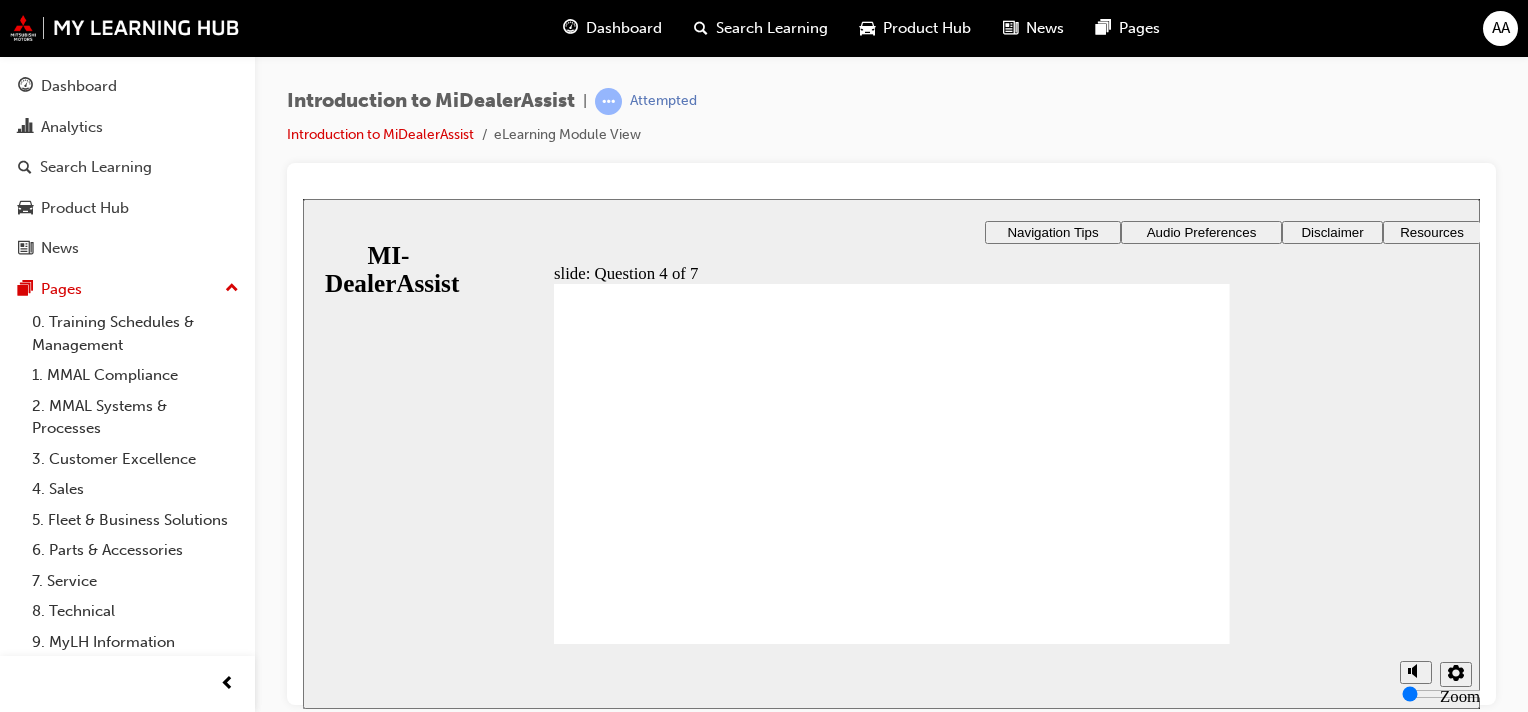 drag, startPoint x: 1092, startPoint y: 561, endPoint x: 1101, endPoint y: 547, distance: 16.643316 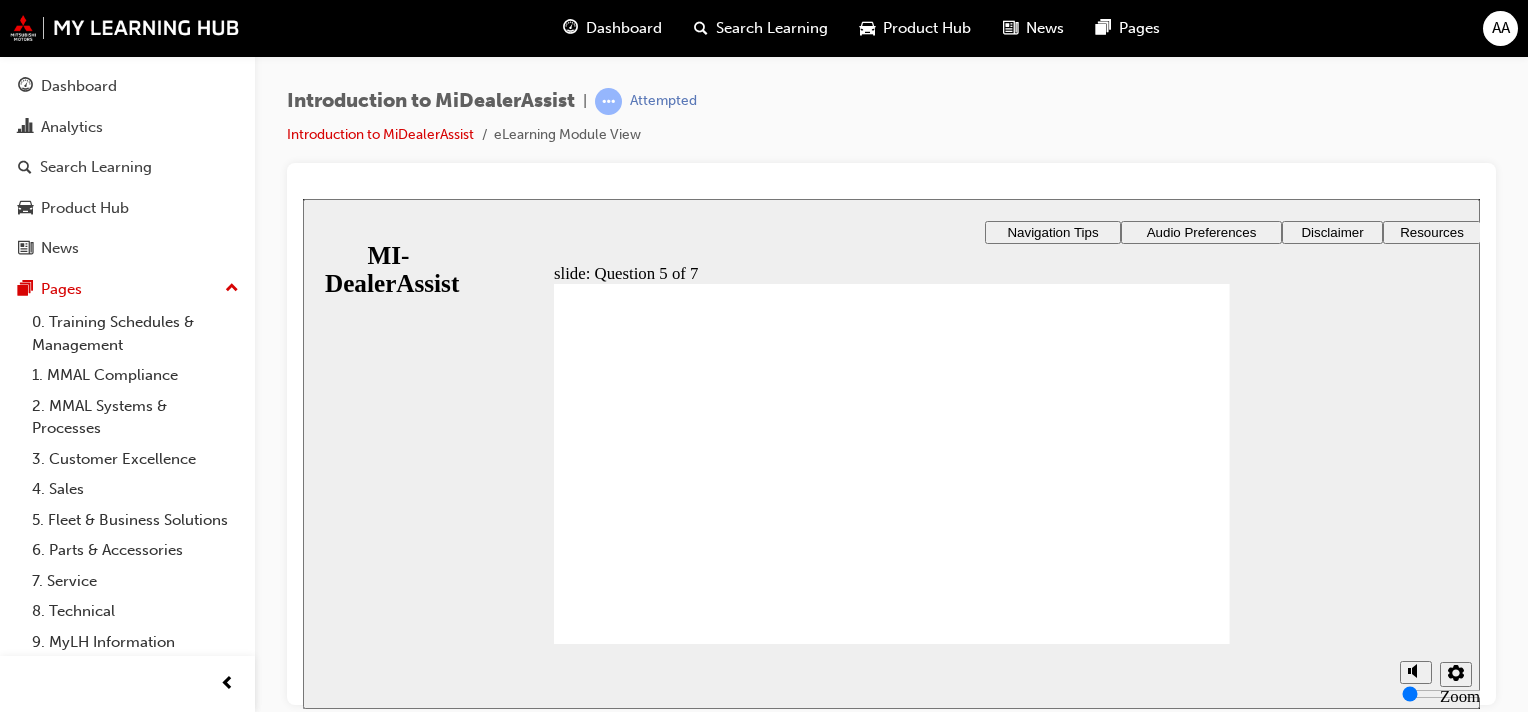 drag, startPoint x: 615, startPoint y: 464, endPoint x: 612, endPoint y: 454, distance: 10.440307 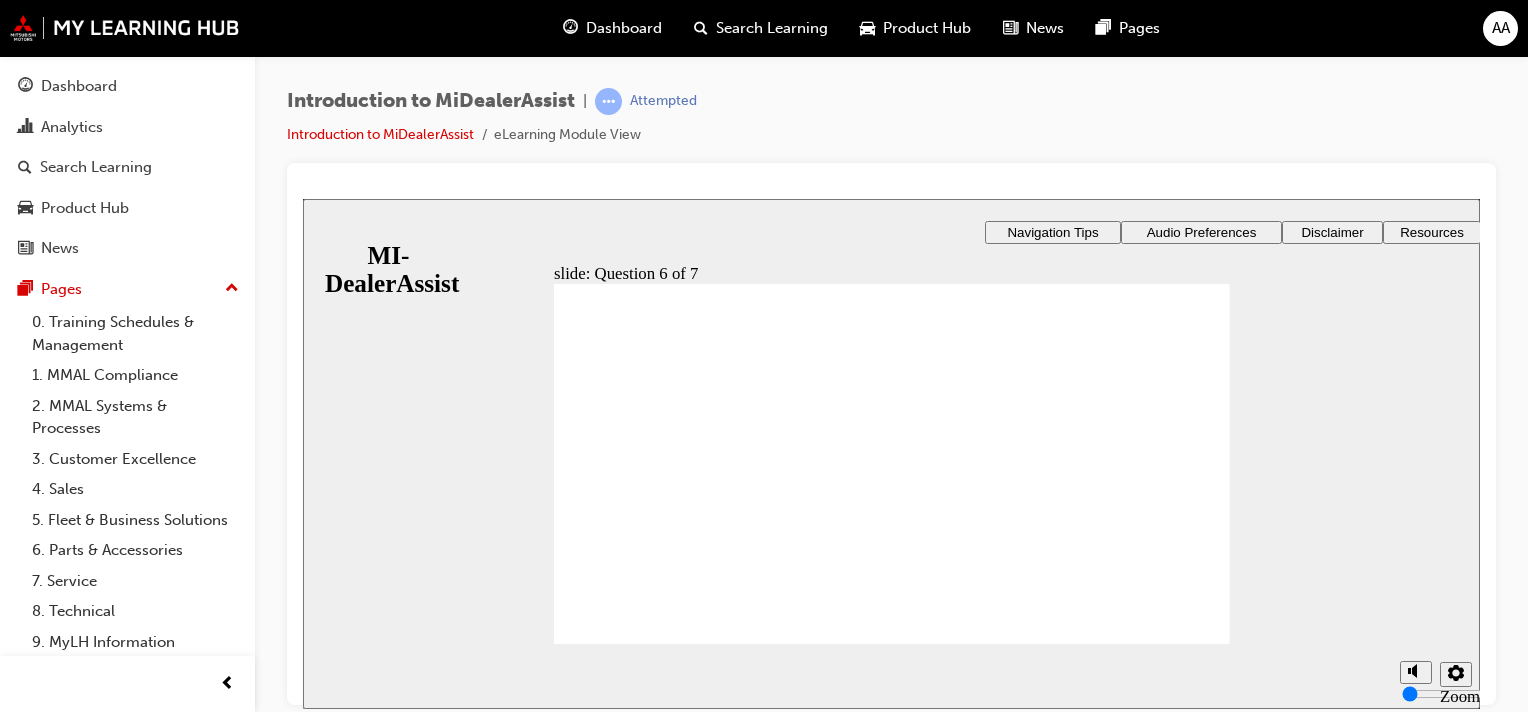 click 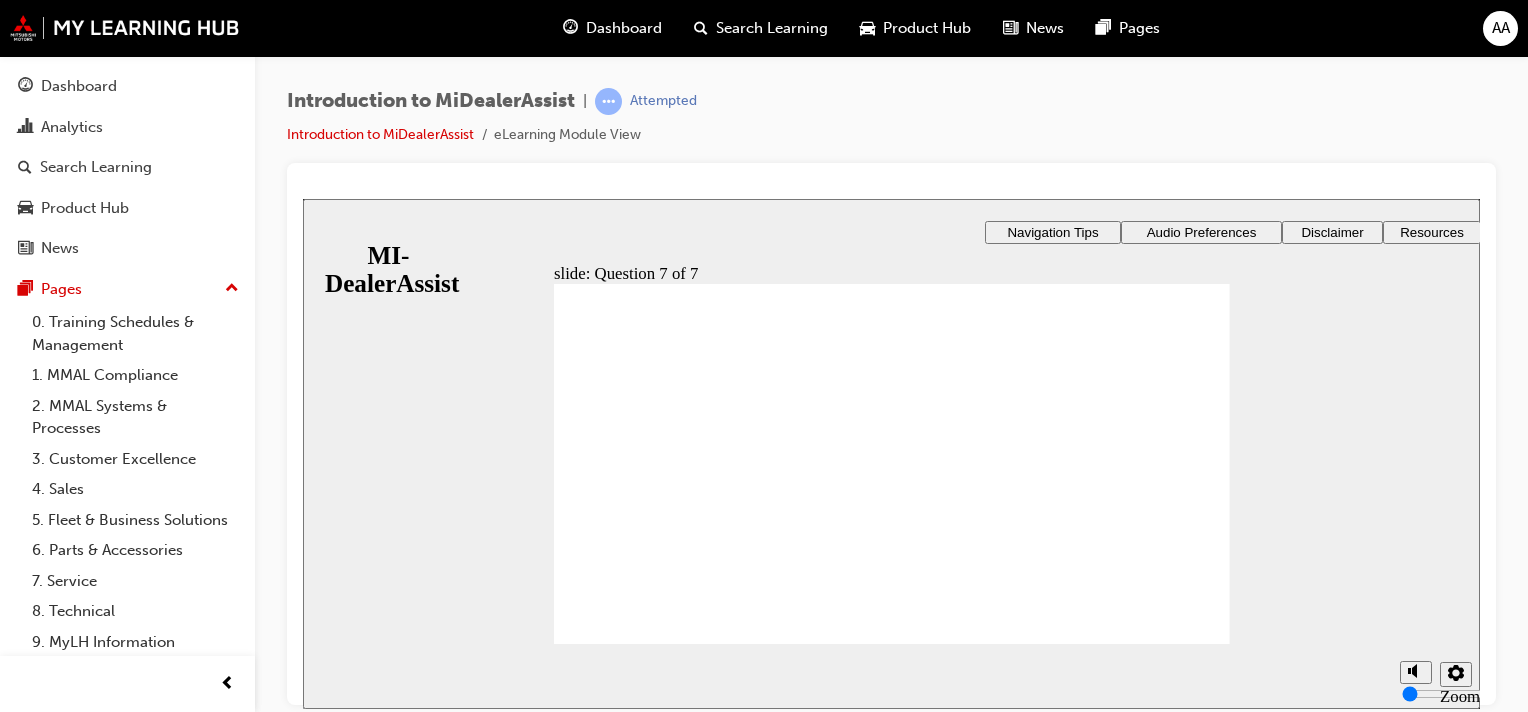 click 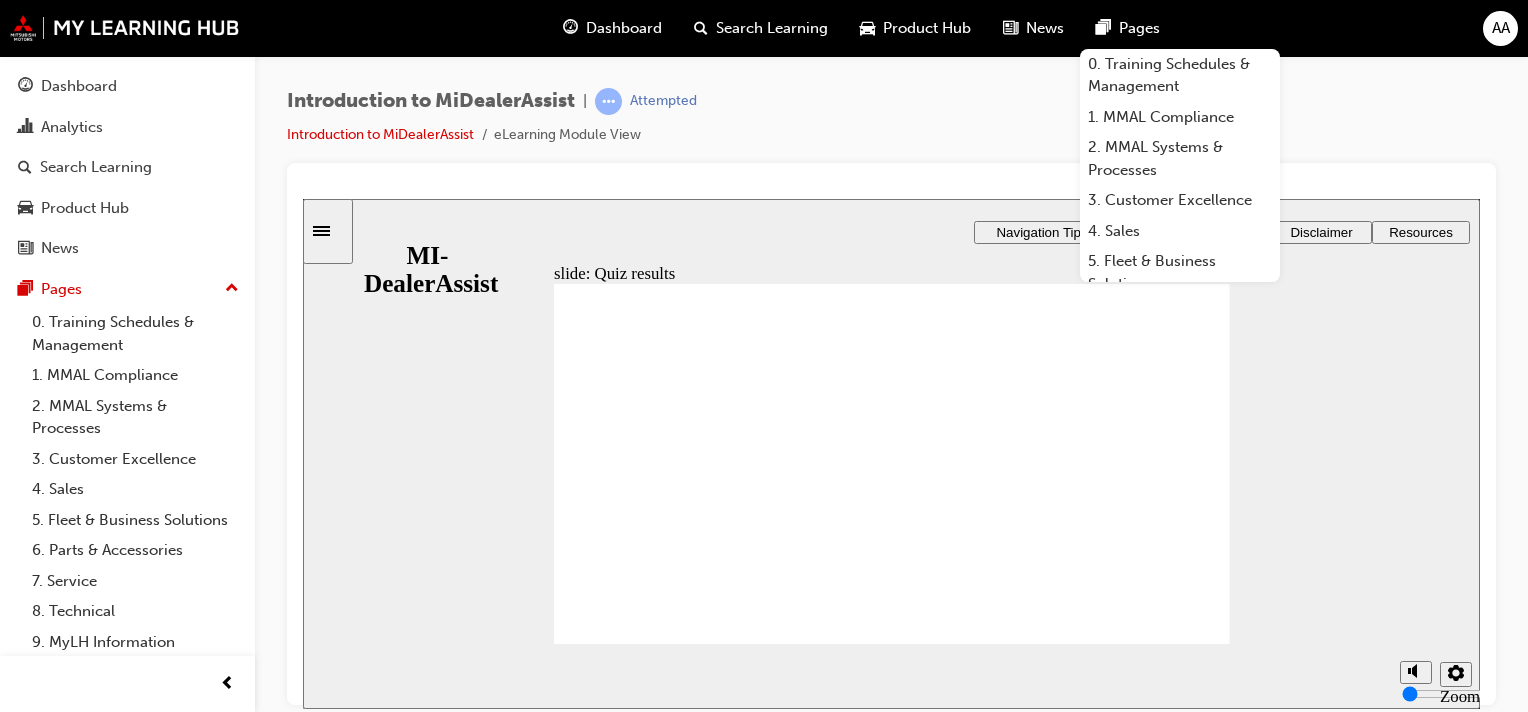 click 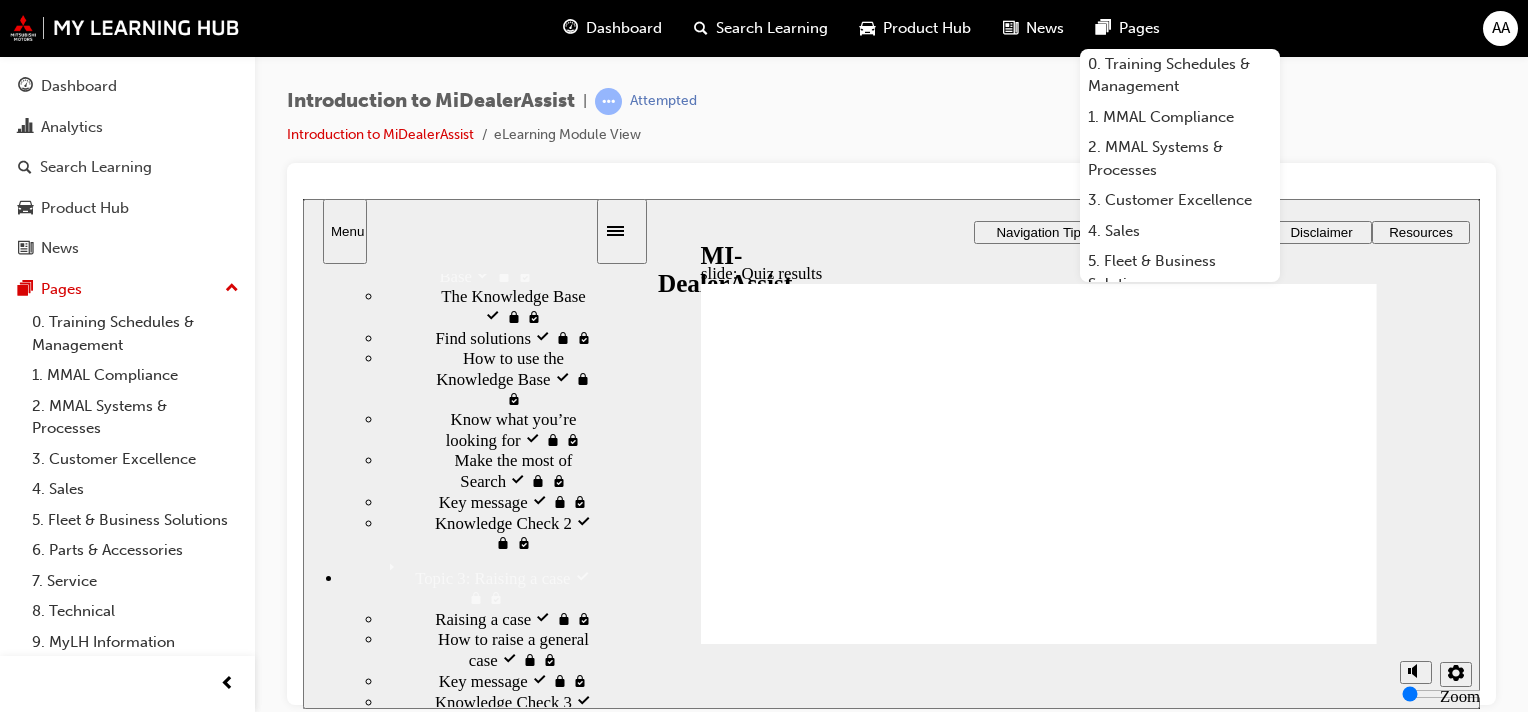 scroll, scrollTop: 600, scrollLeft: 0, axis: vertical 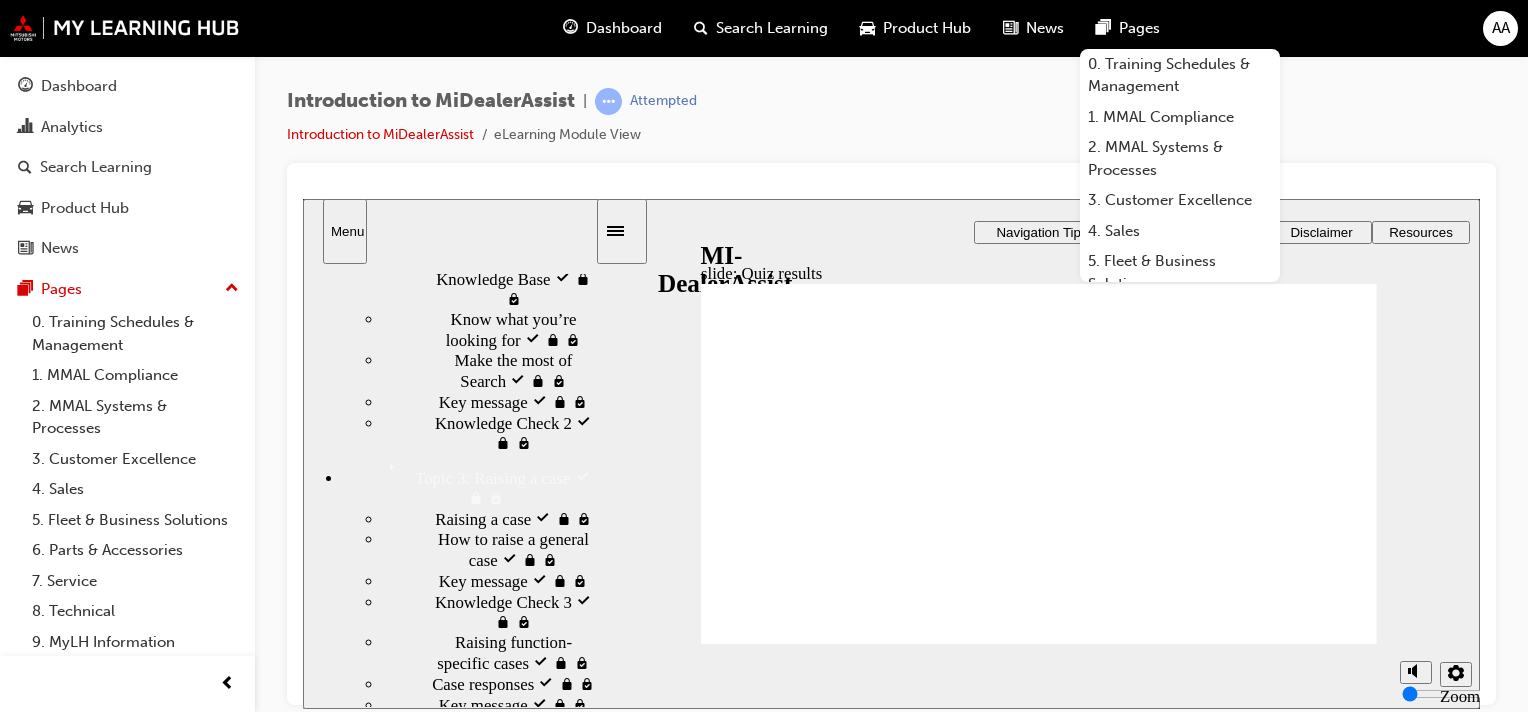 click on "Raising a case visited" at bounding box center [507, 518] 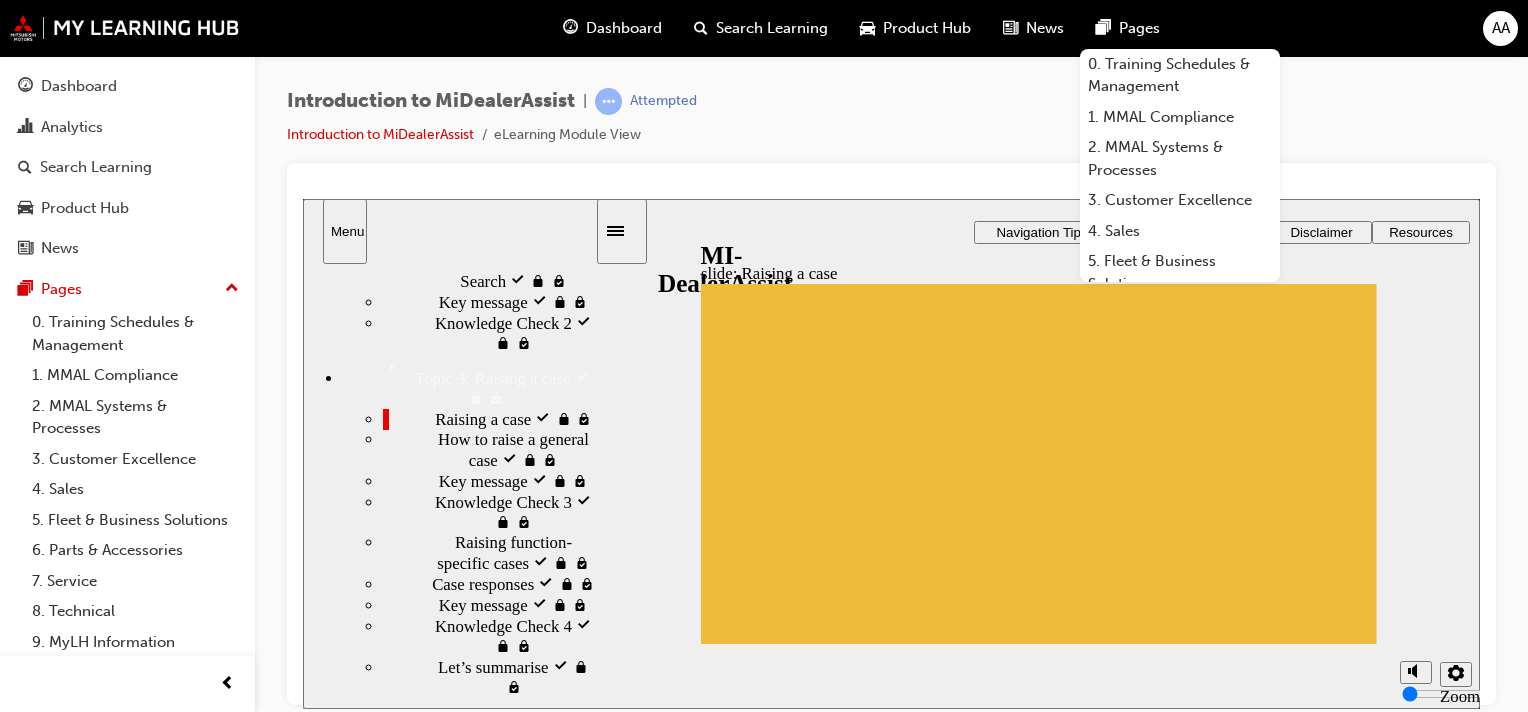 scroll, scrollTop: 600, scrollLeft: 0, axis: vertical 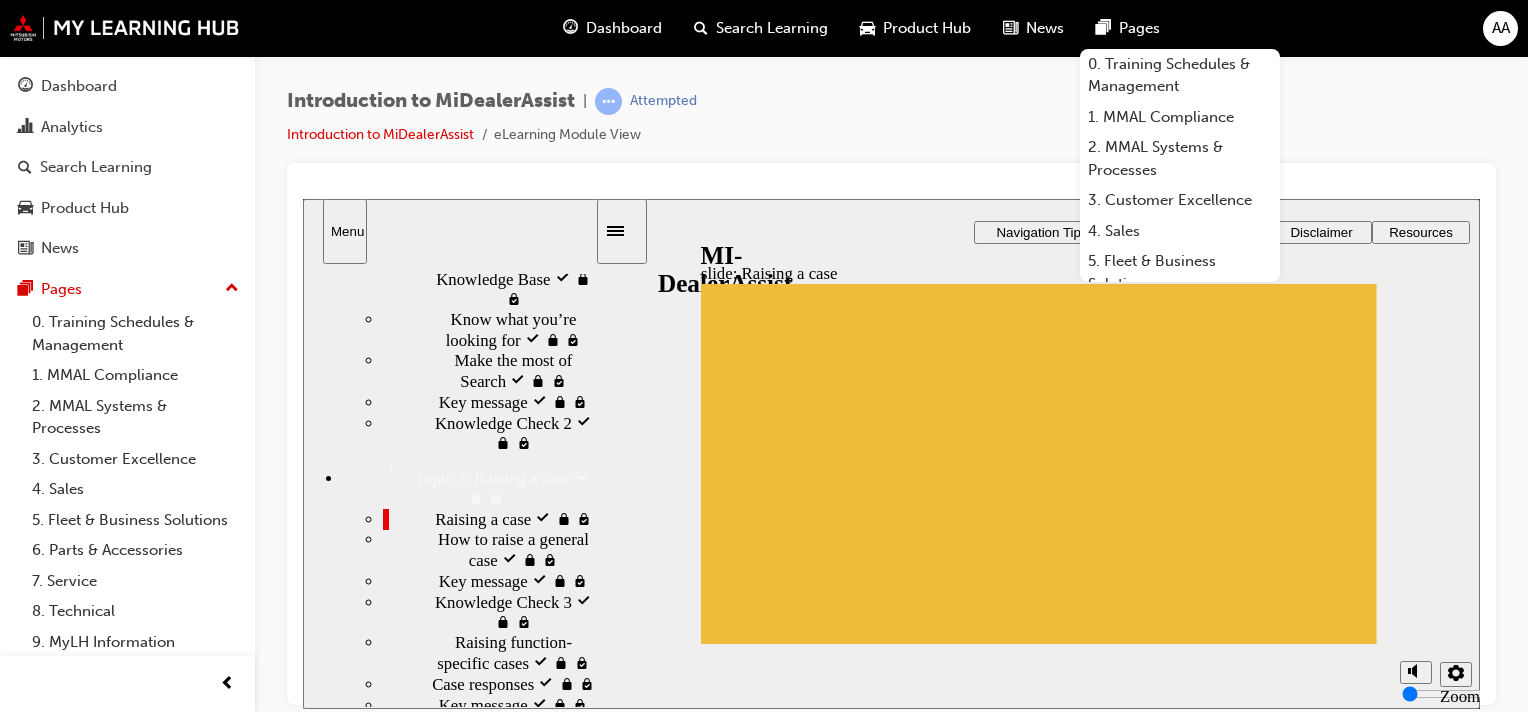 click on "How to use the Knowledge Base visited" at bounding box center (529, 278) 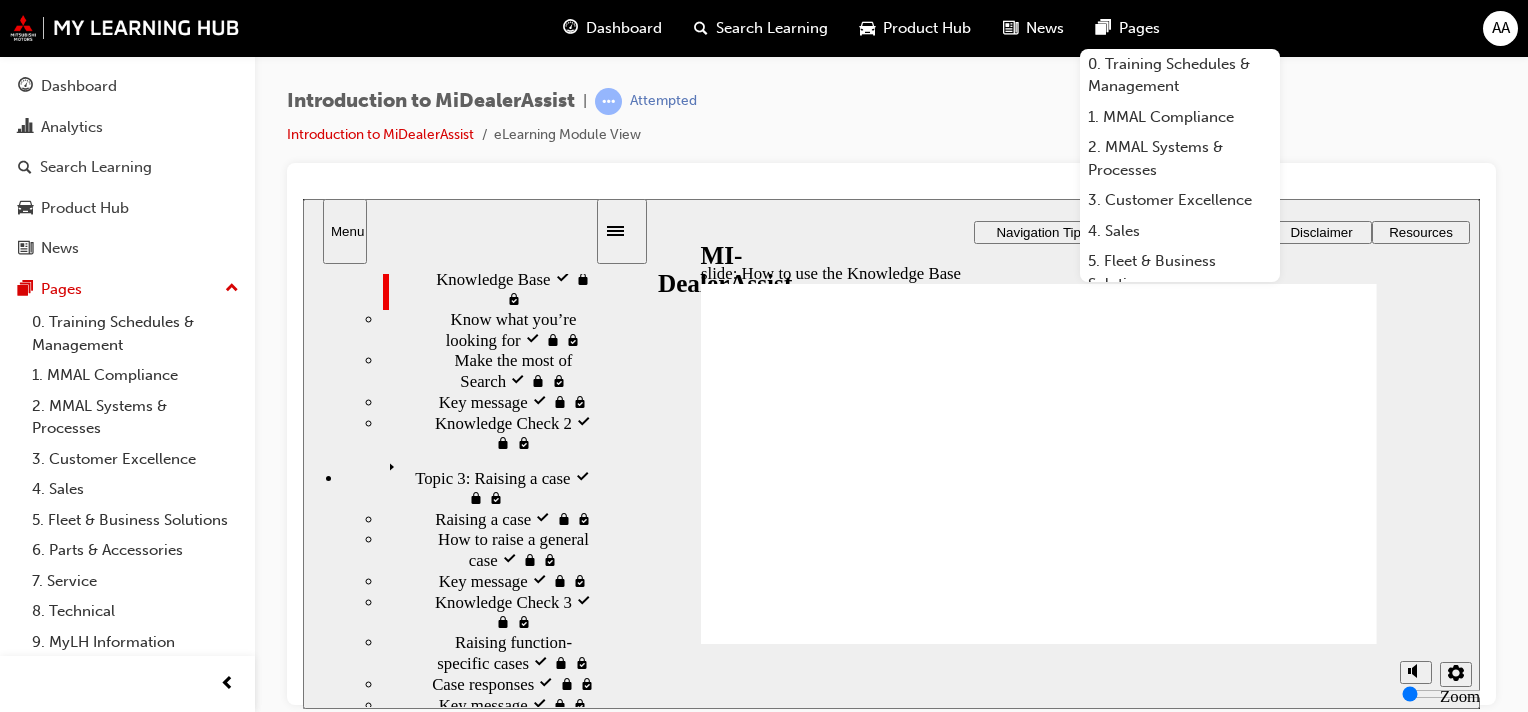 click at bounding box center [760, 3067] 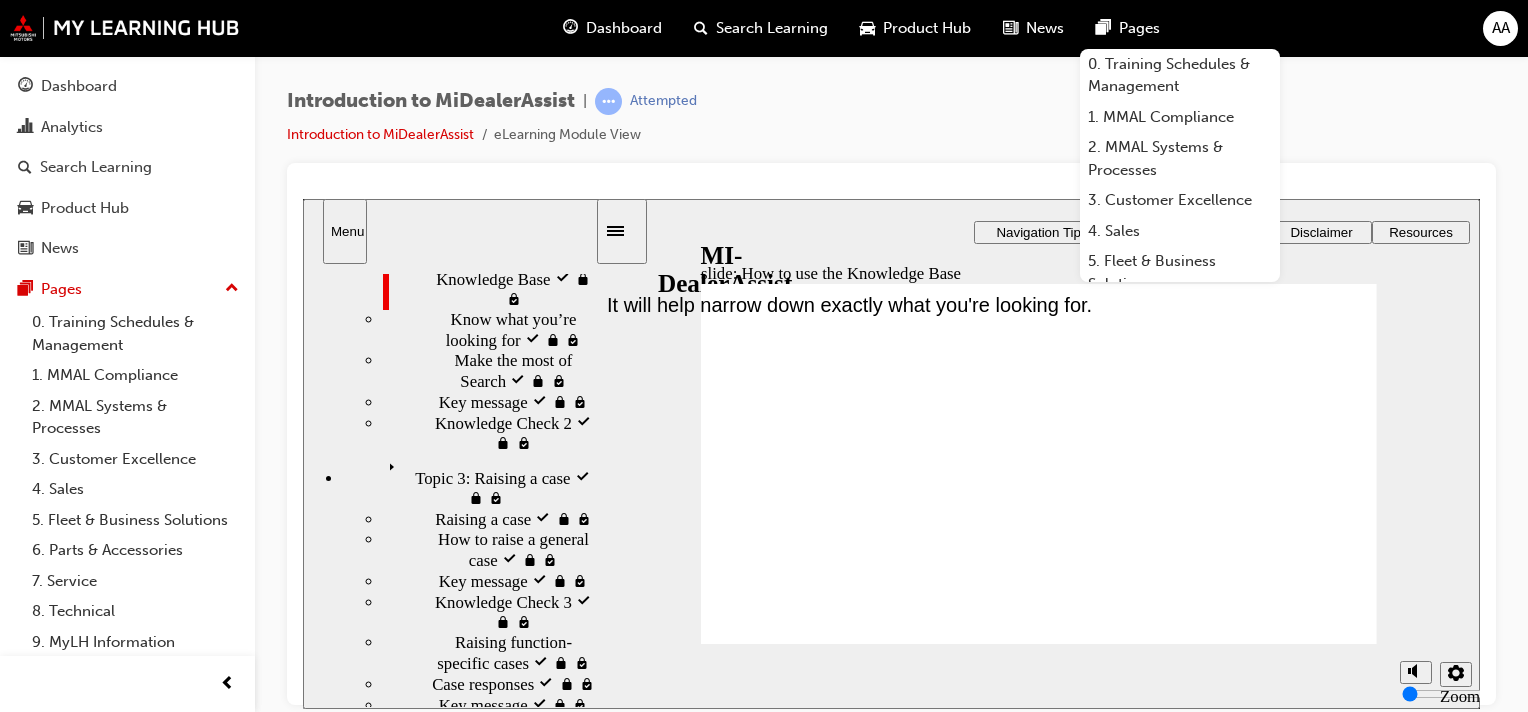 click at bounding box center [893, 2601] 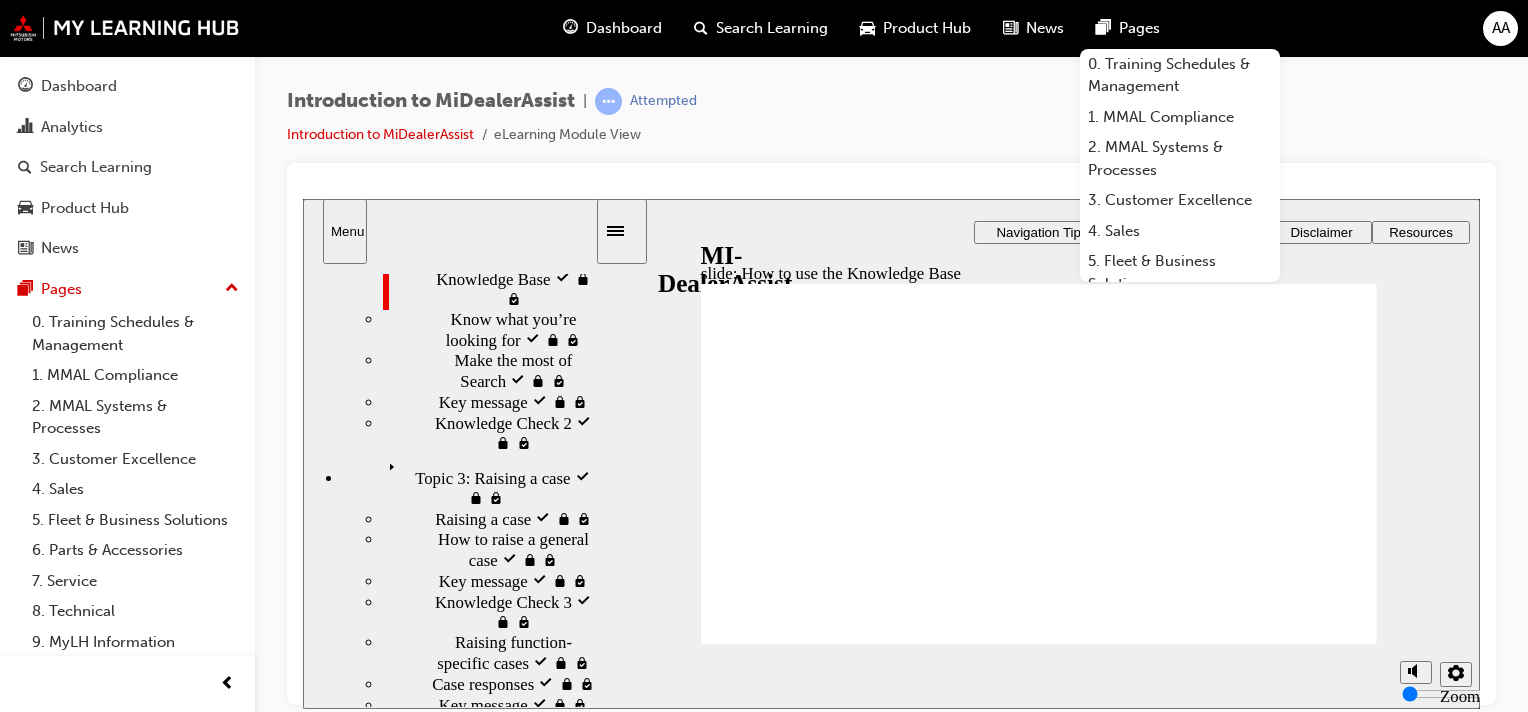 click at bounding box center (1035, 2855) 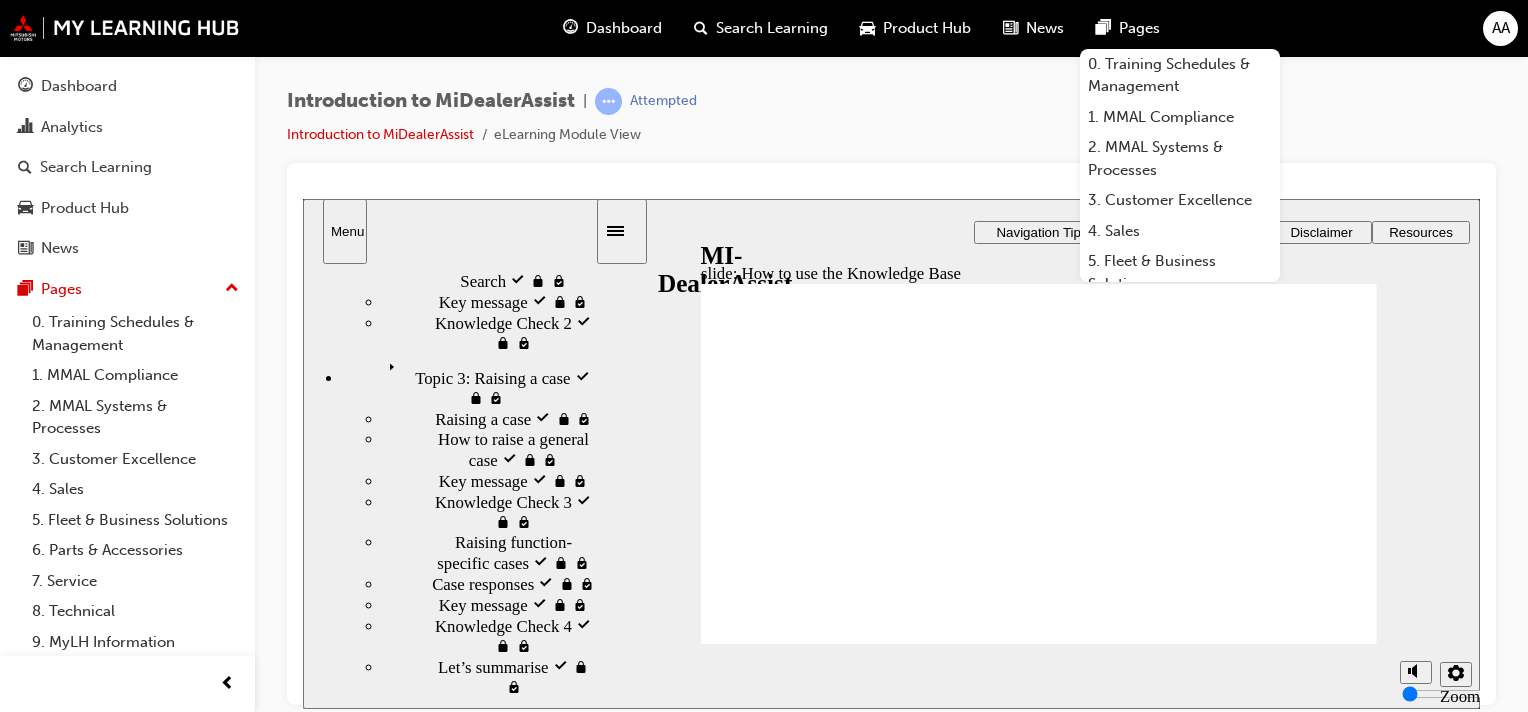 scroll, scrollTop: 600, scrollLeft: 0, axis: vertical 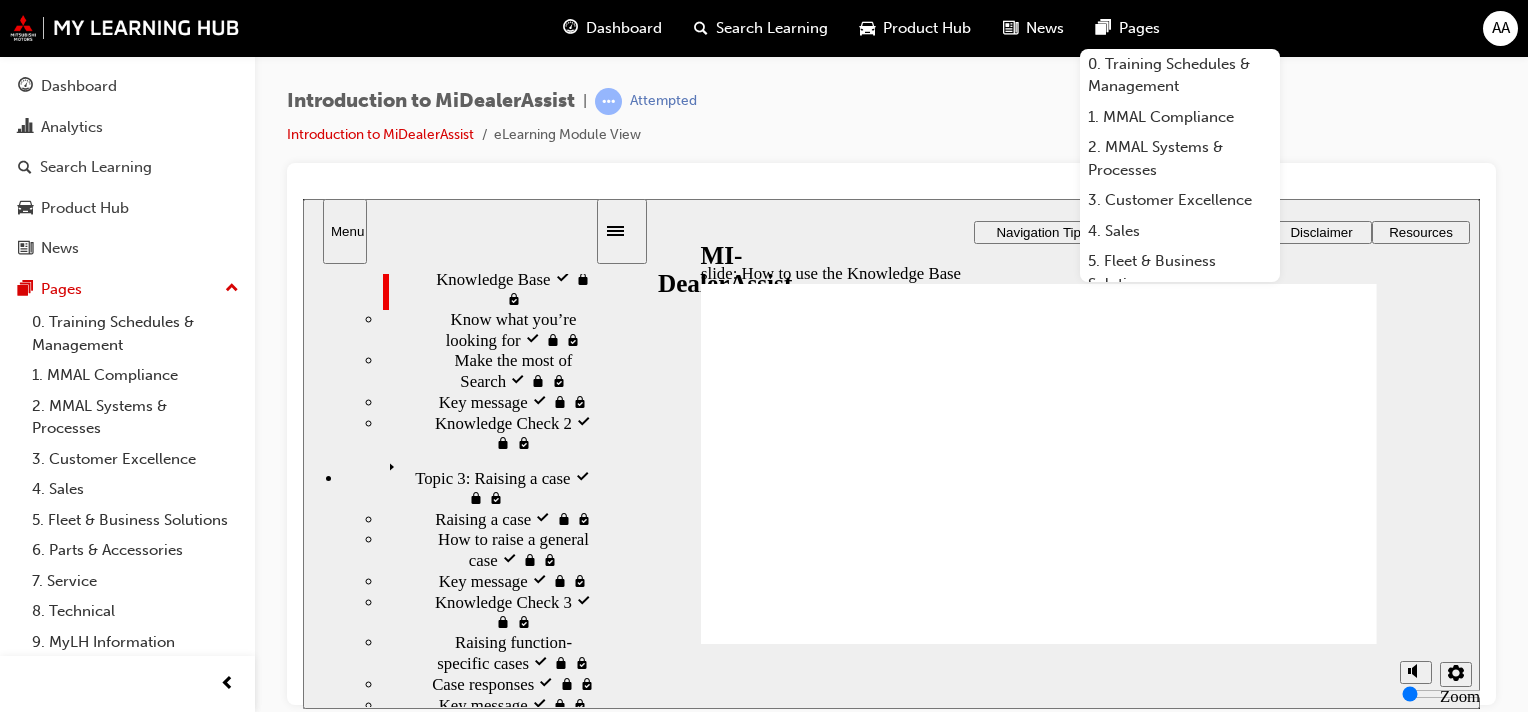 click on "Know what you’re looking for visited" at bounding box center [523, 329] 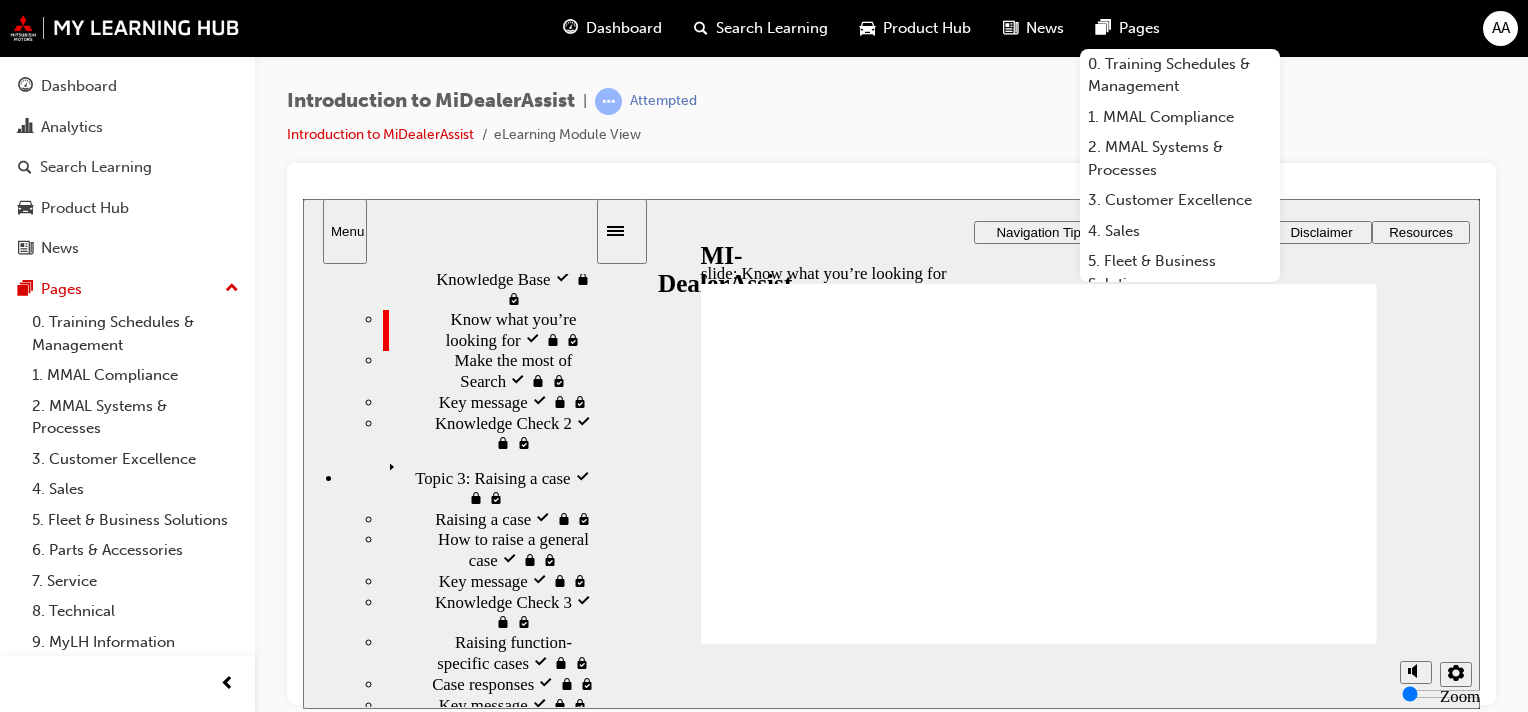 click 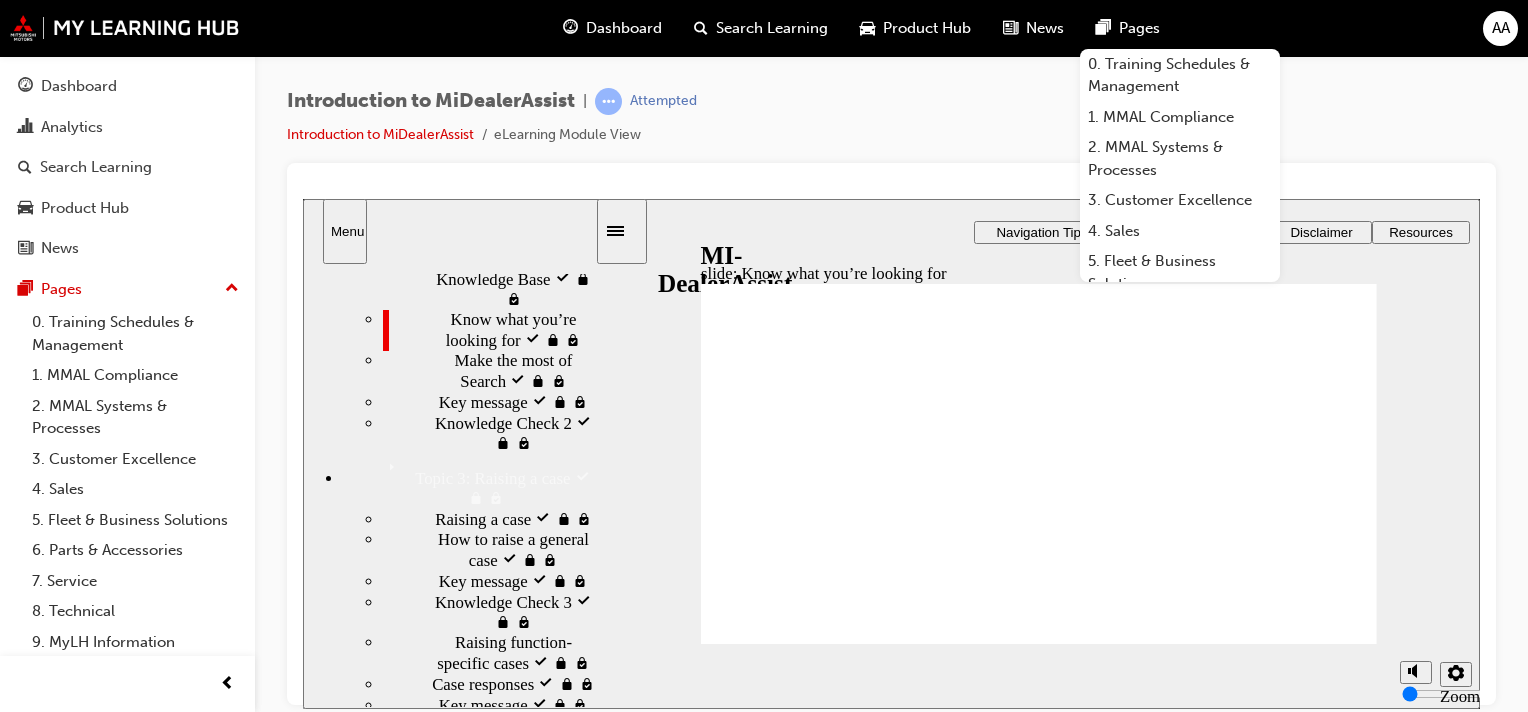 click on "Raising a case
Raising a case" at bounding box center (489, 518) 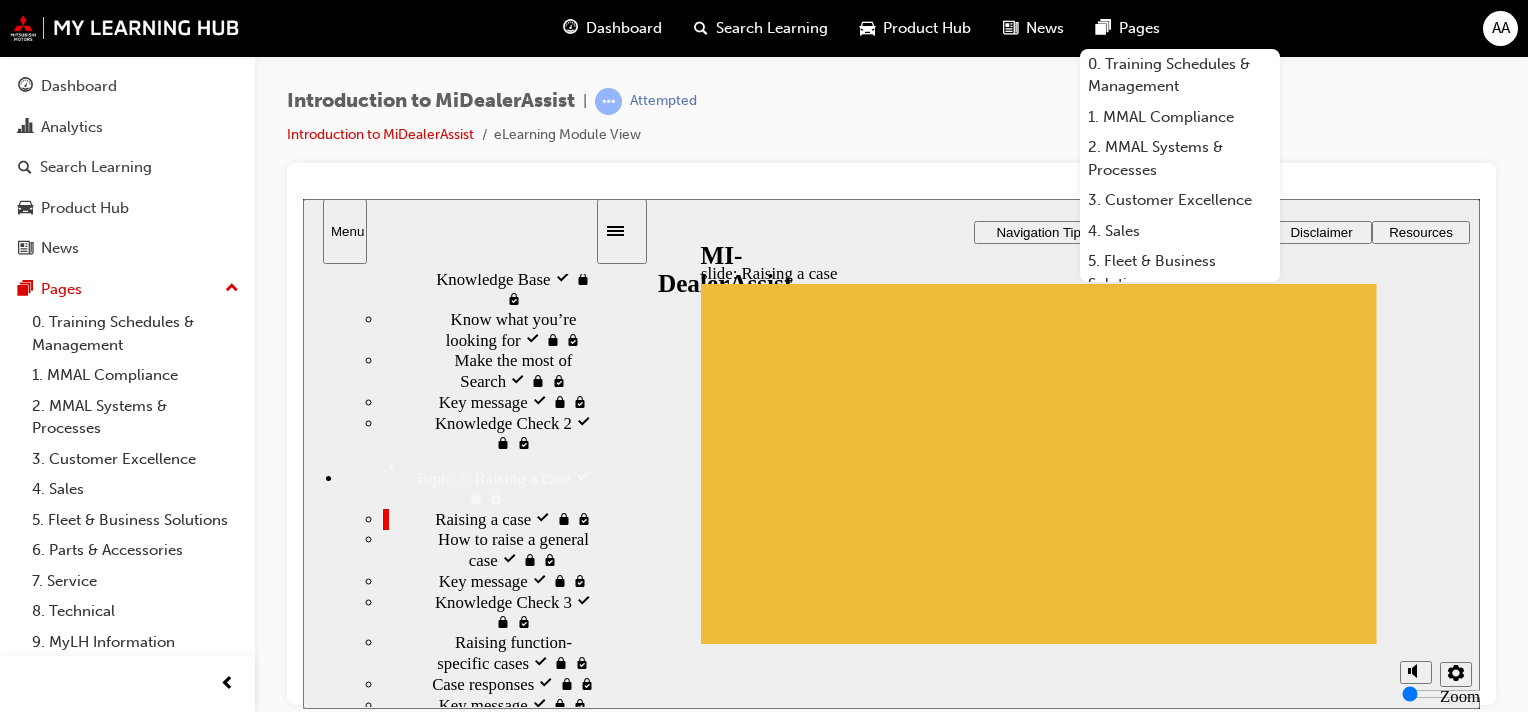 click 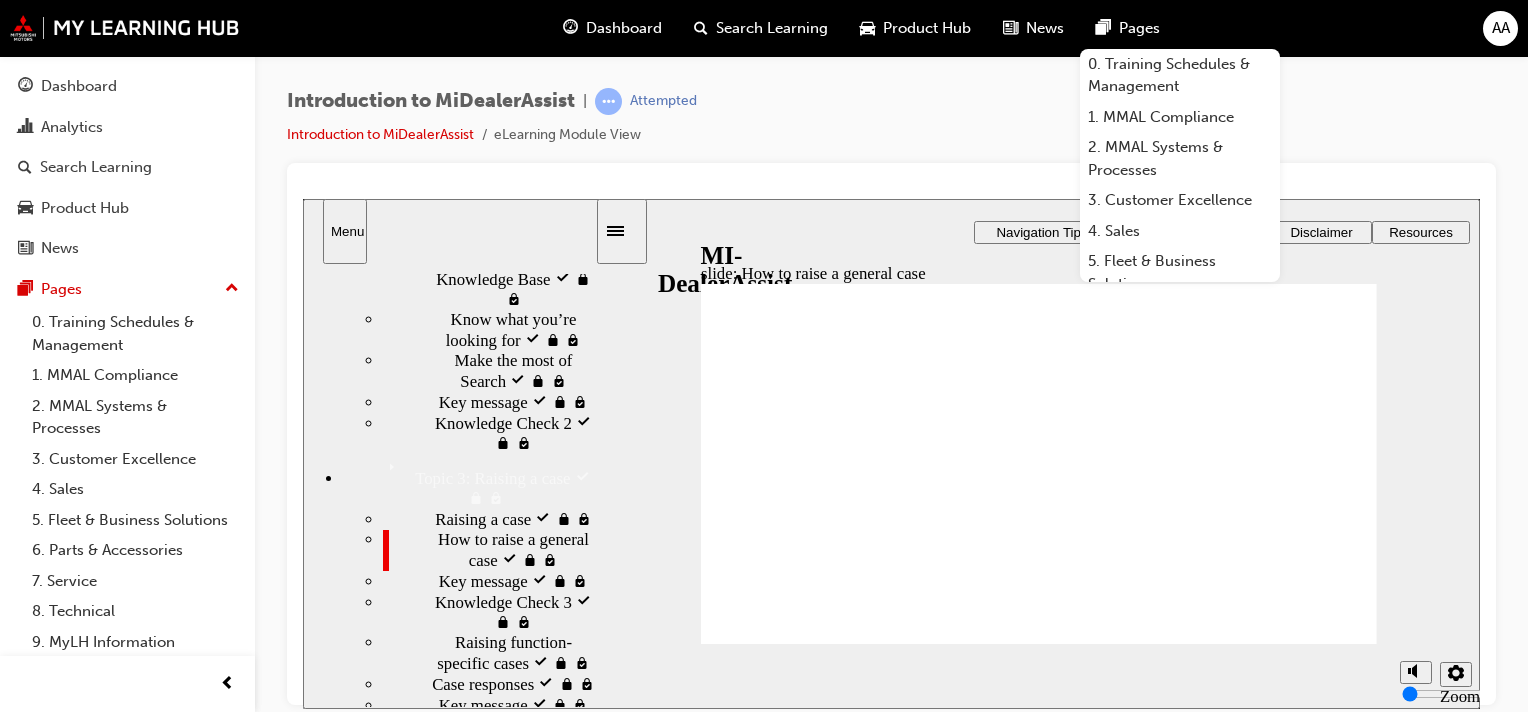 click 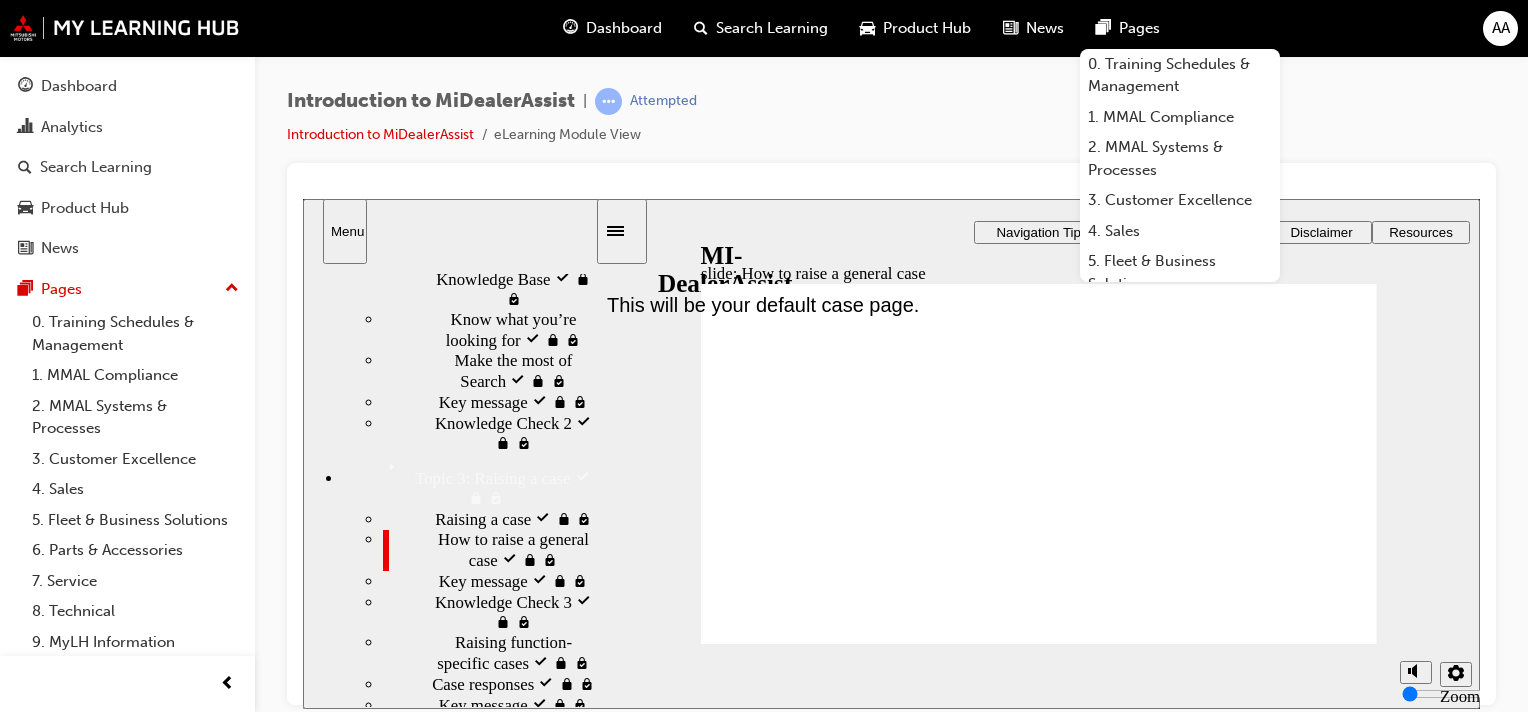 click 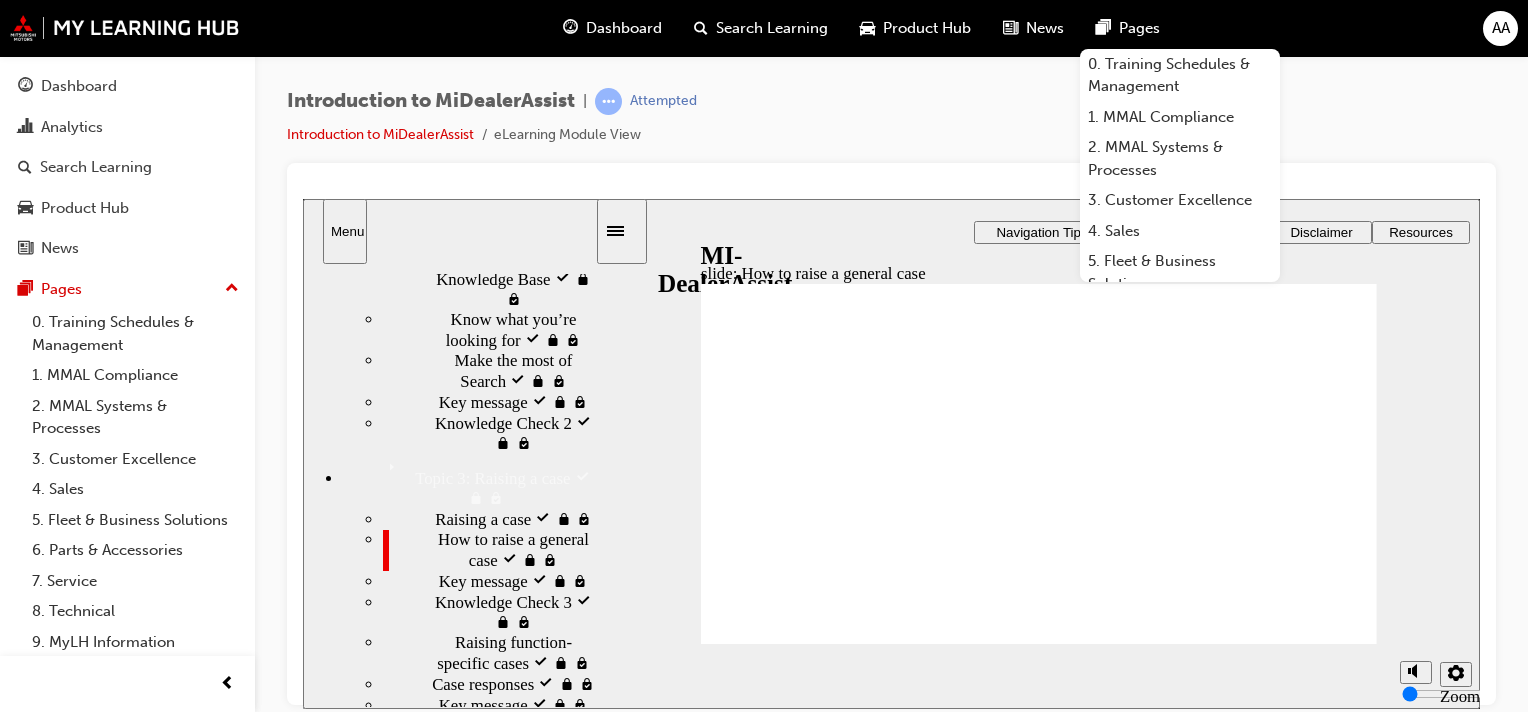 click at bounding box center [762, 2887] 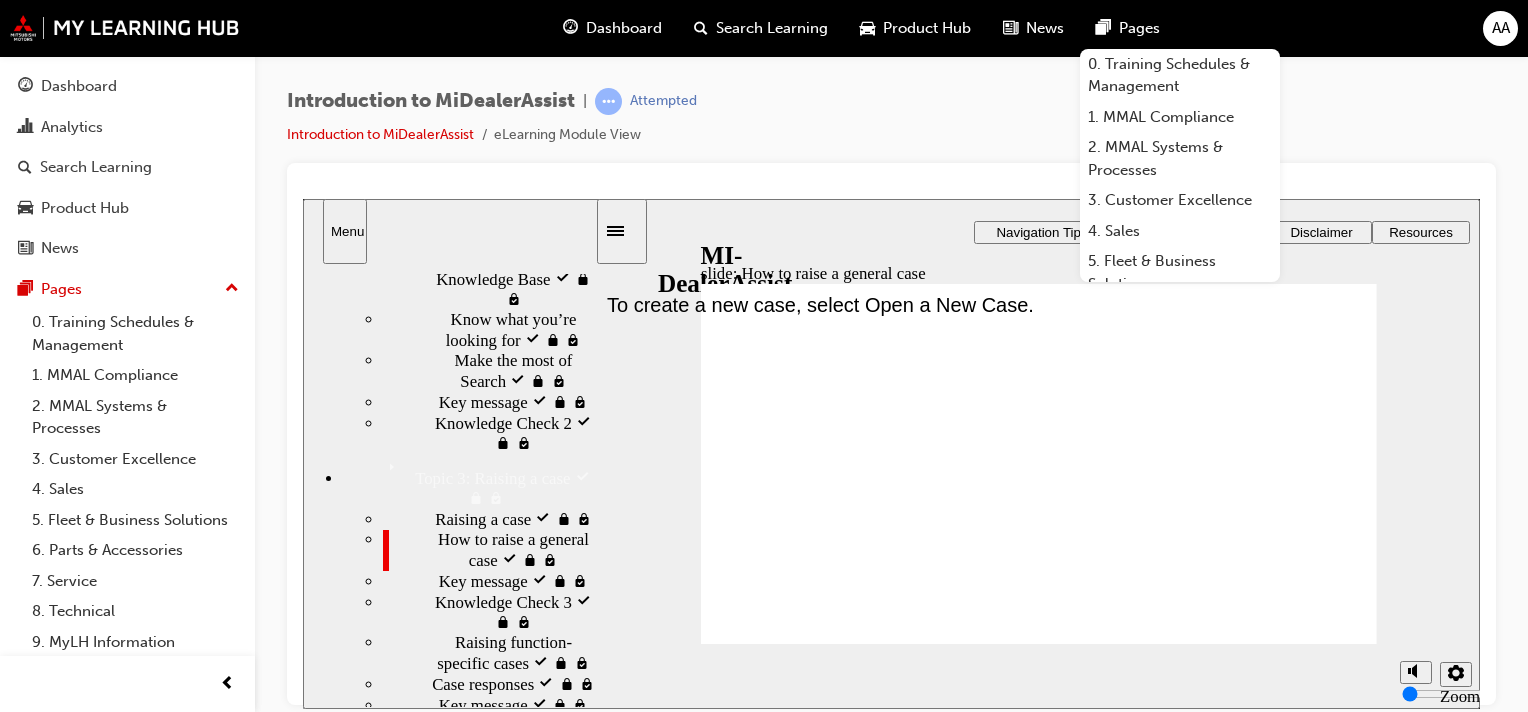 click at bounding box center [762, 2887] 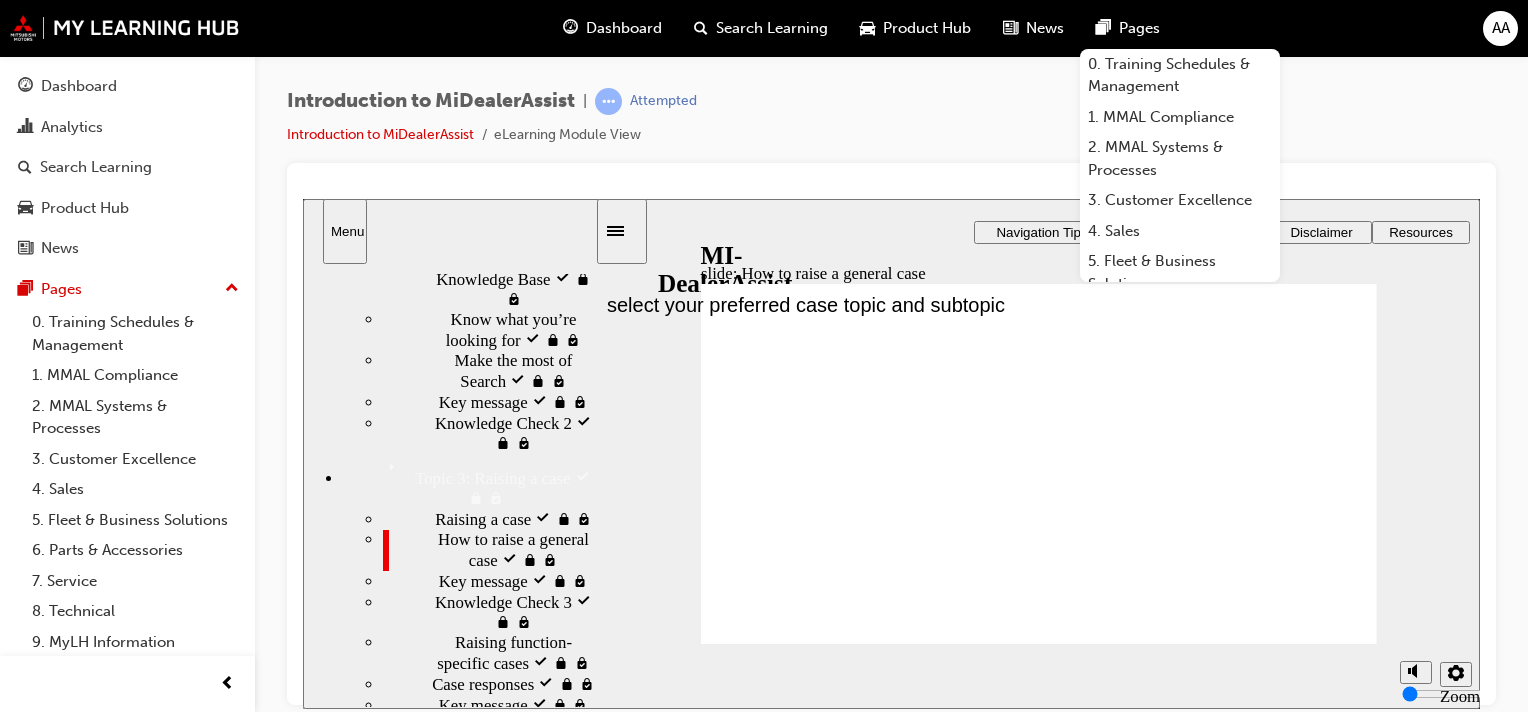 click at bounding box center (762, 2887) 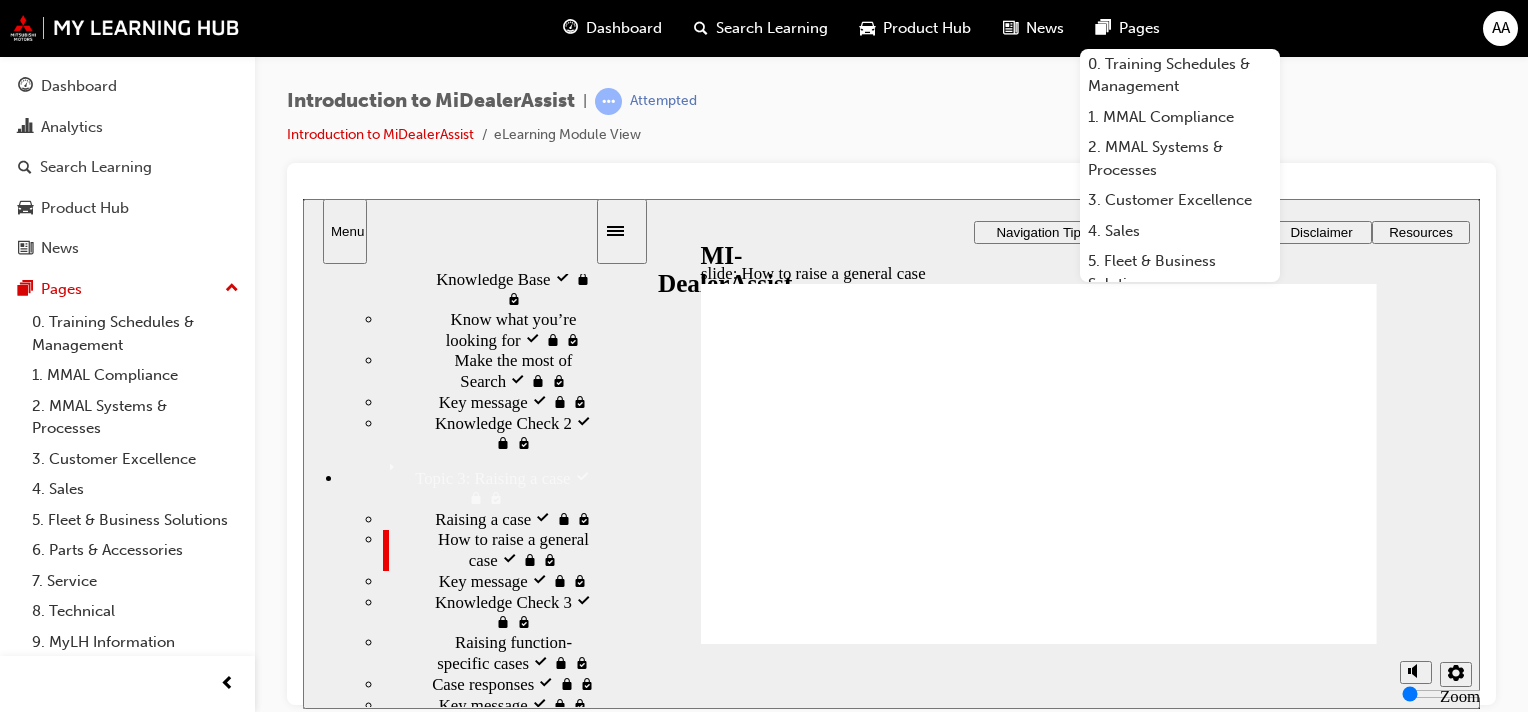 drag, startPoint x: 996, startPoint y: 588, endPoint x: 983, endPoint y: 585, distance: 13.341664 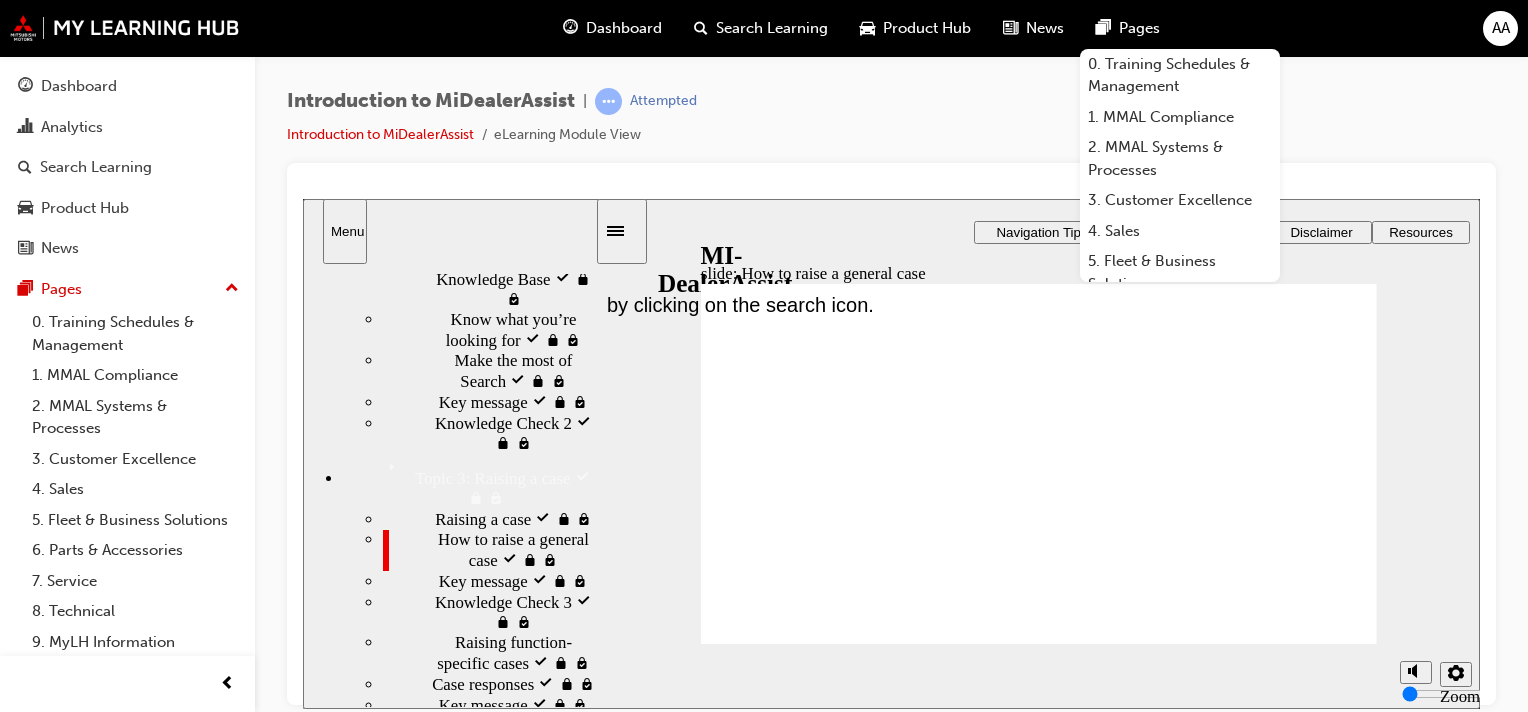 click at bounding box center (762, 2887) 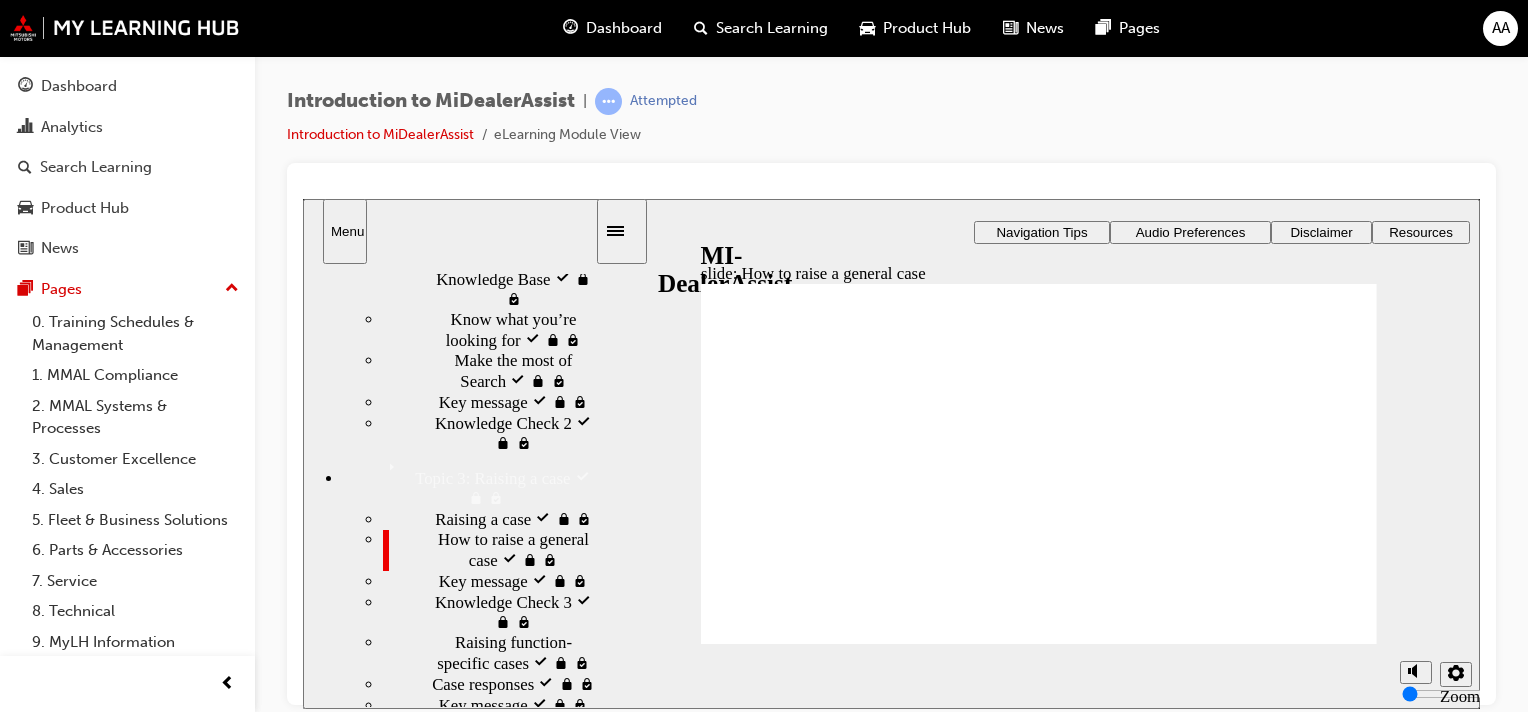 type on "85" 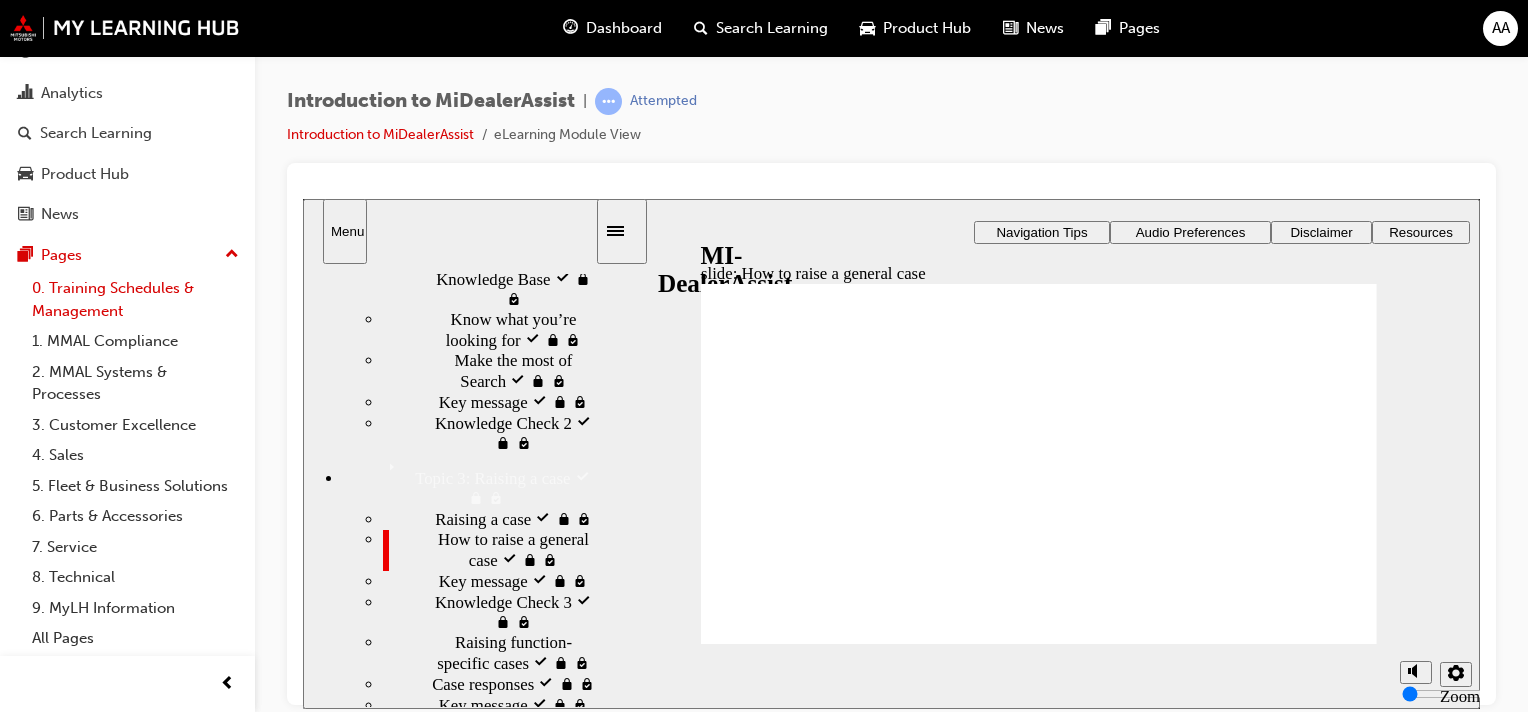 scroll, scrollTop: 0, scrollLeft: 0, axis: both 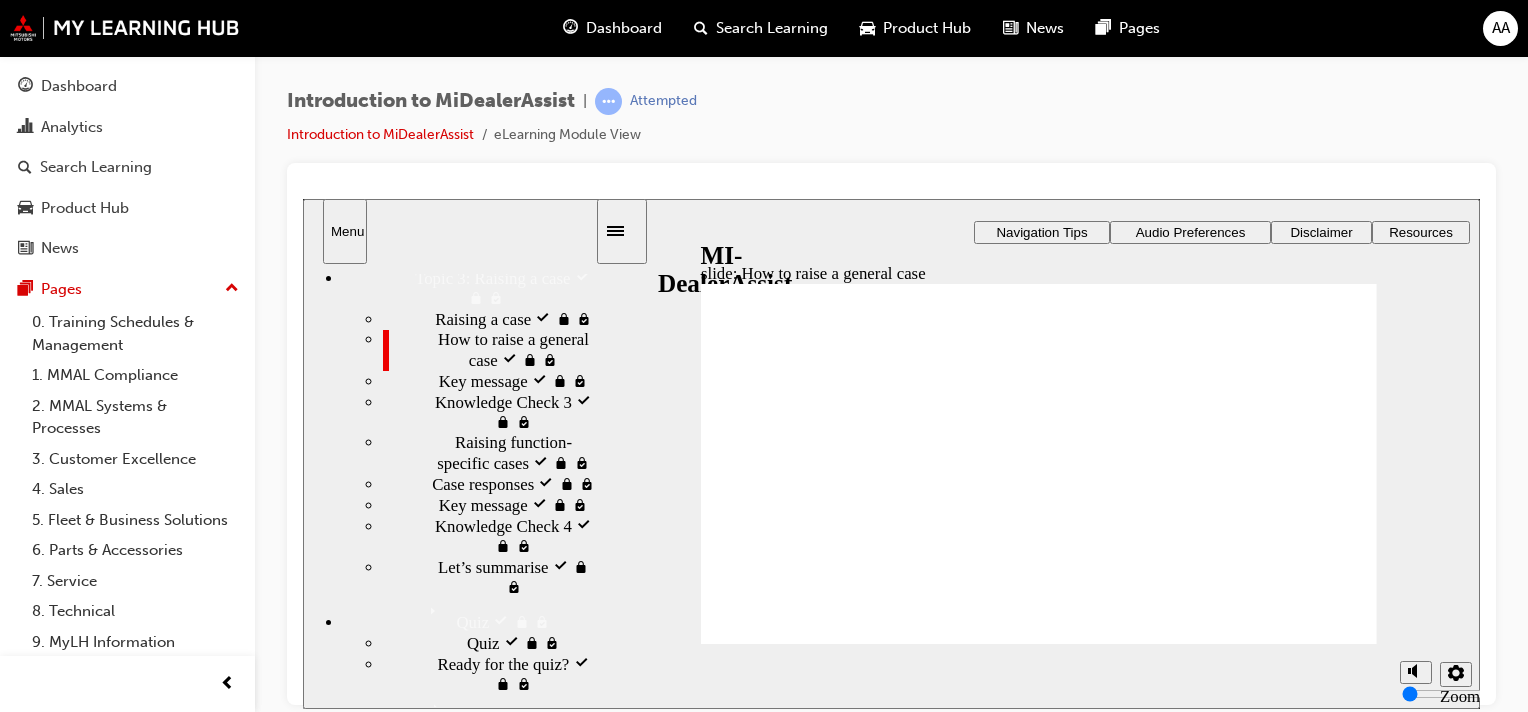 click on "Ready for the quiz? visited
Ready for the quiz?" at bounding box center [489, 673] 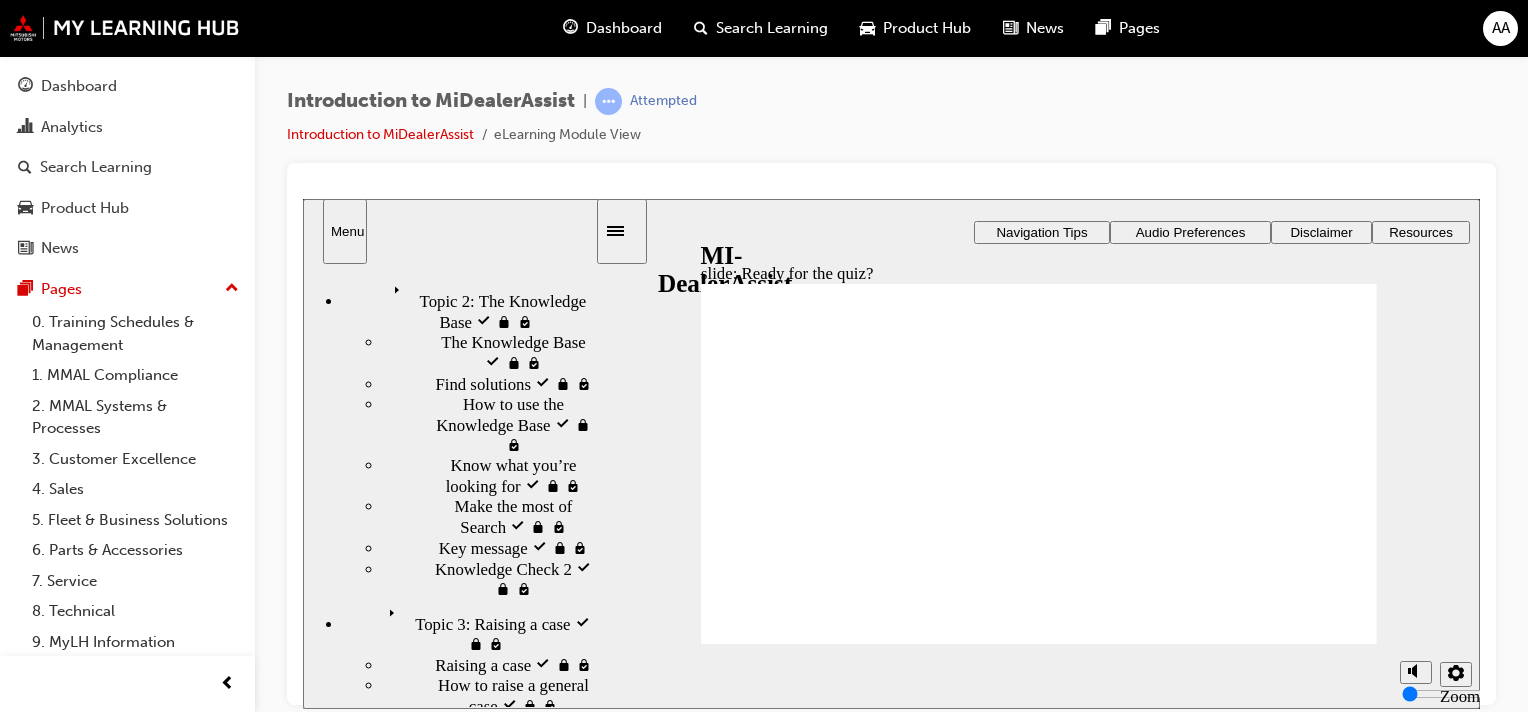 click 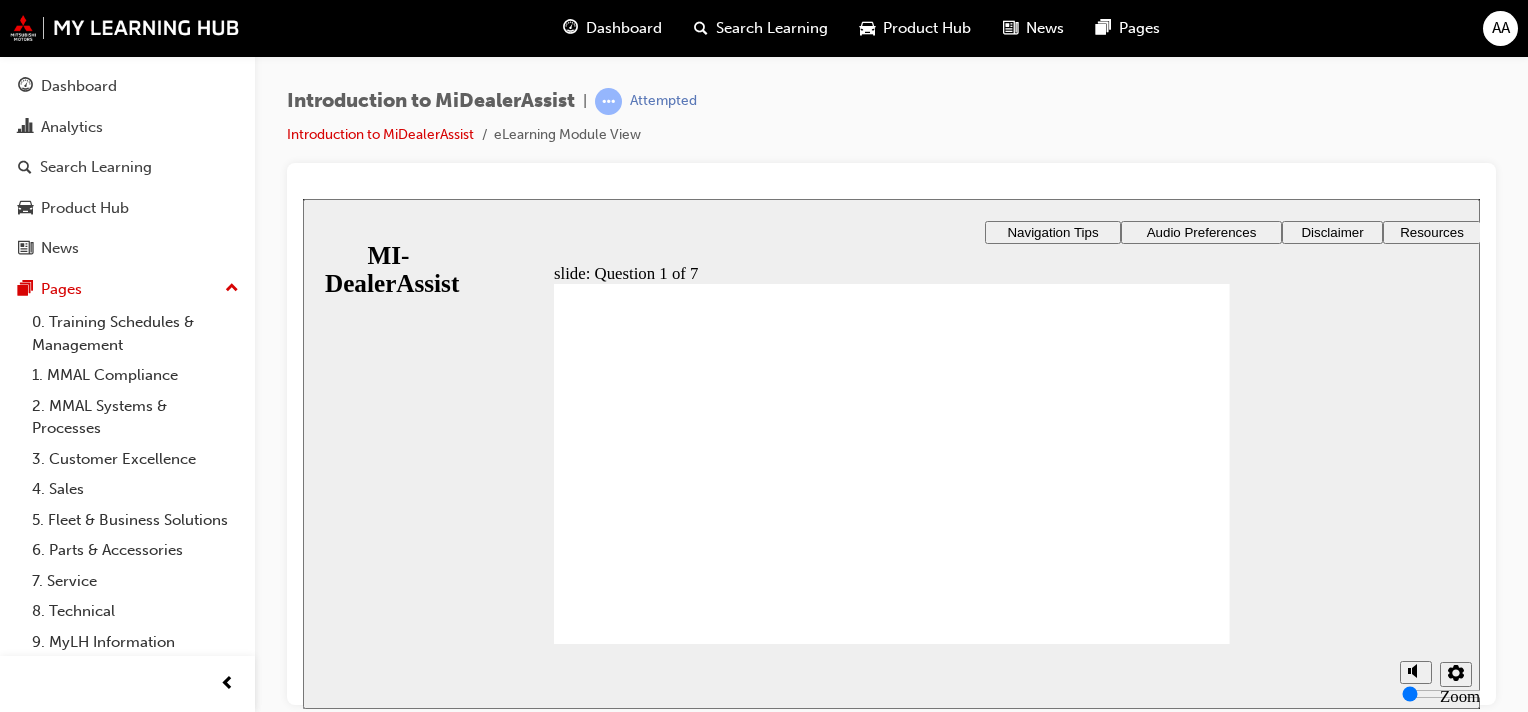 click 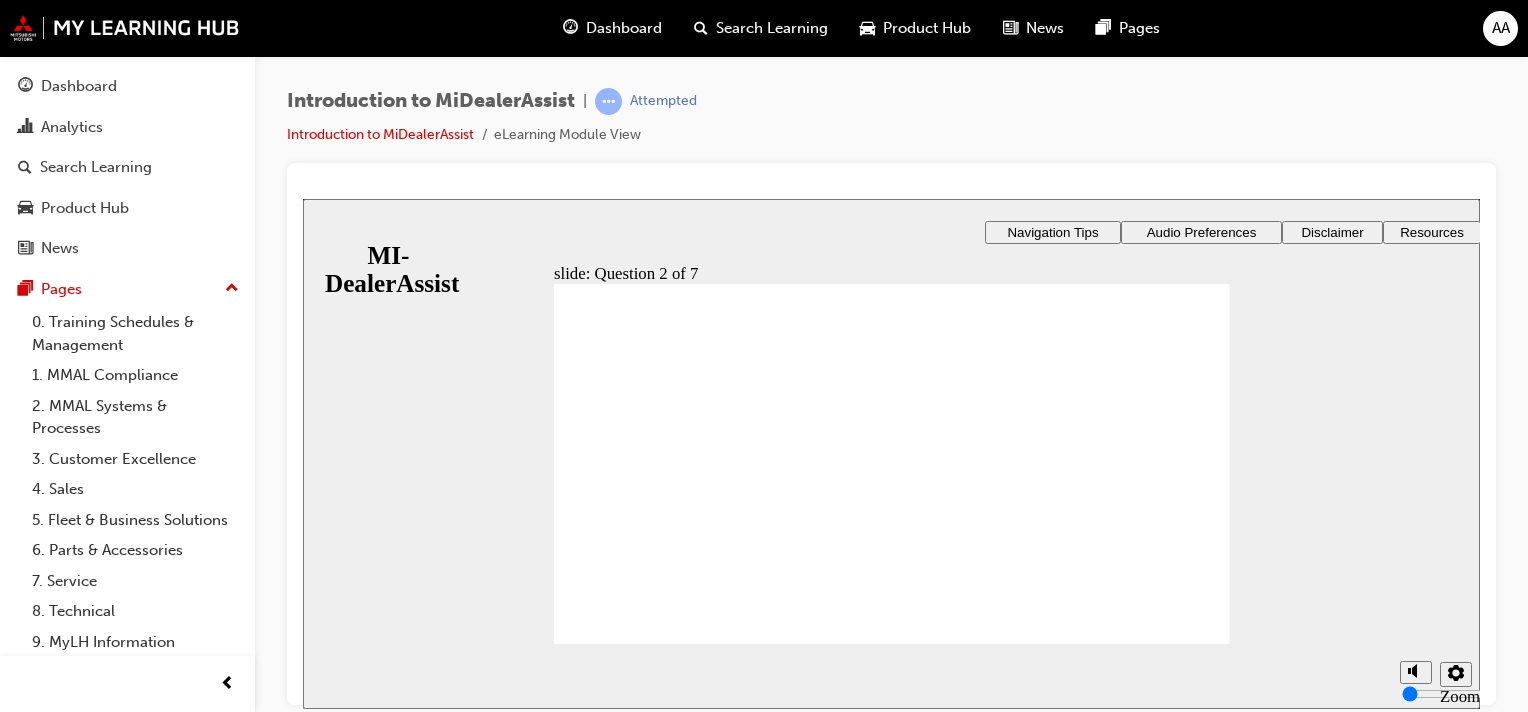 click 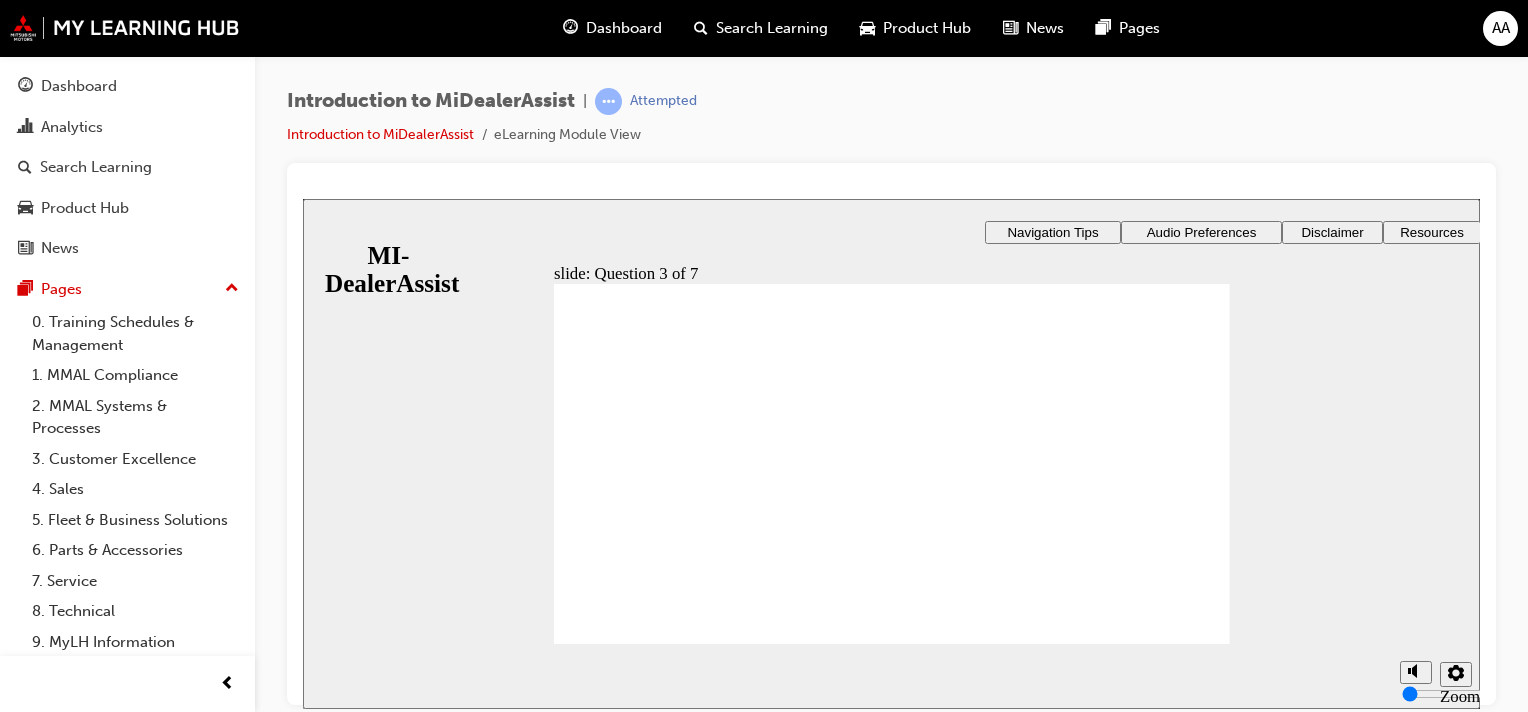 click 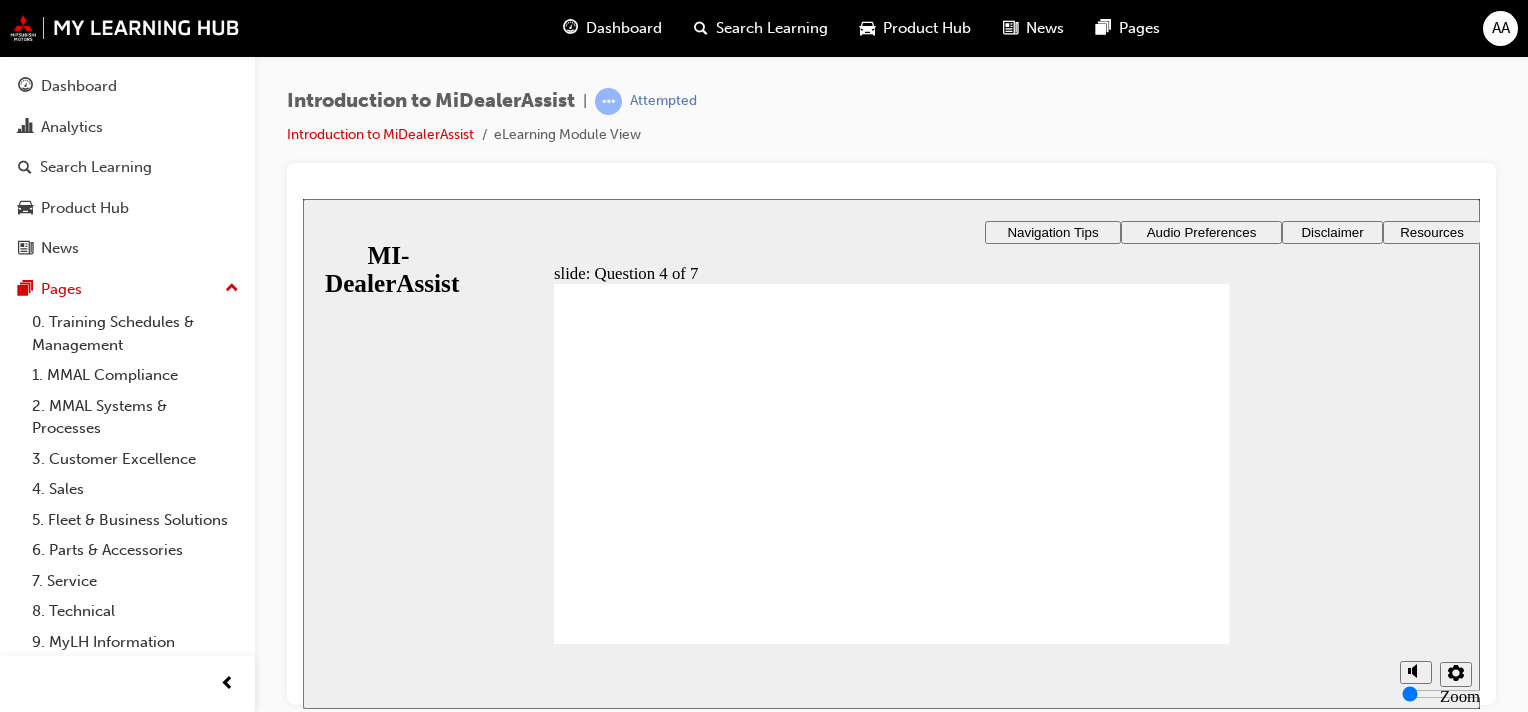 click 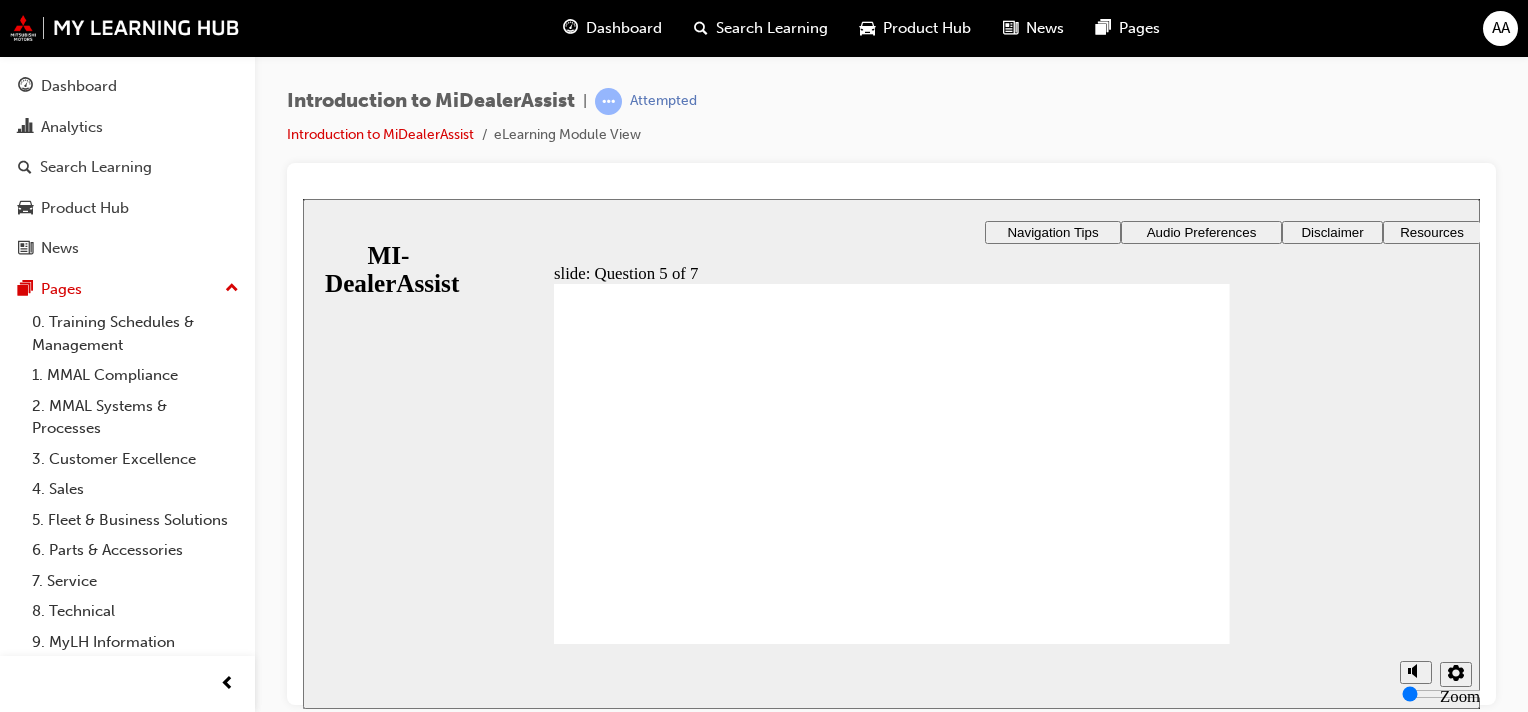 click 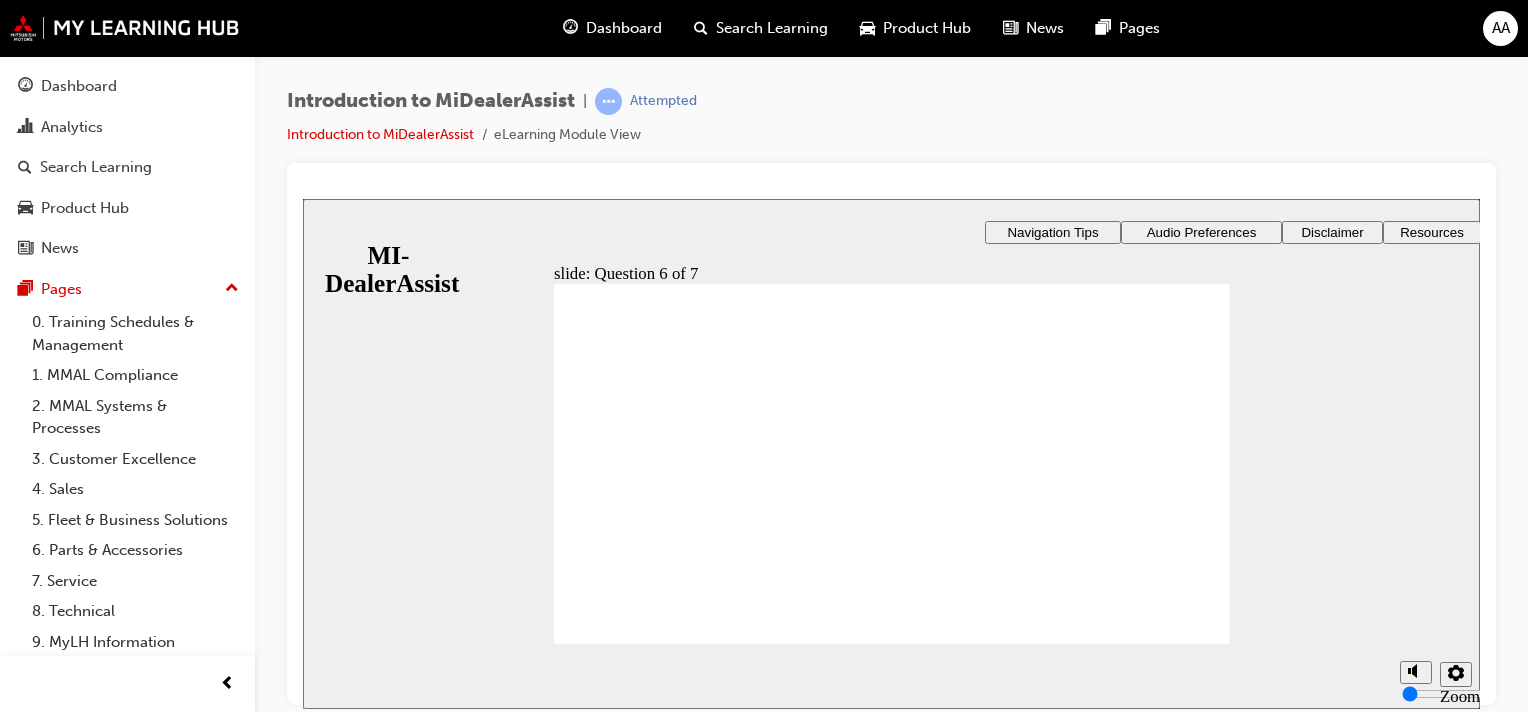 click 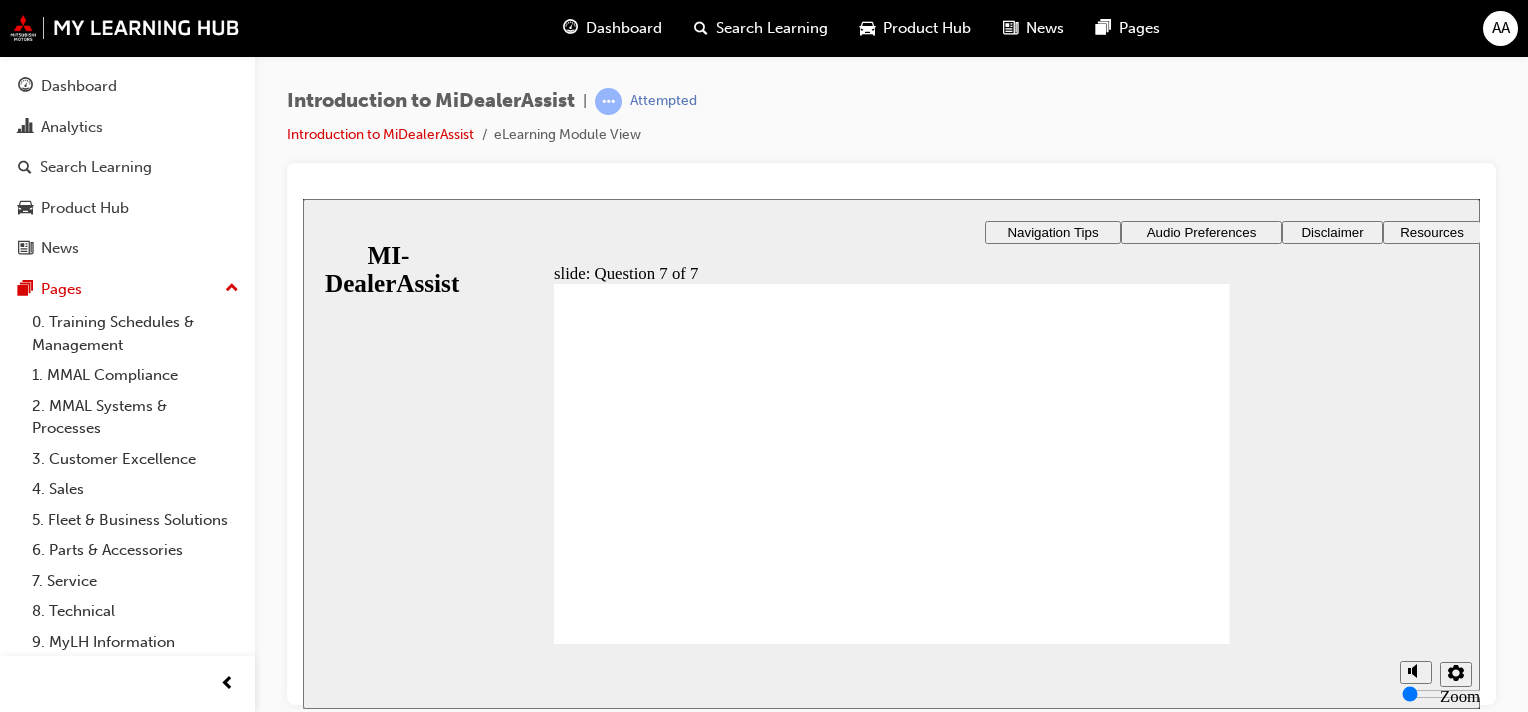 click 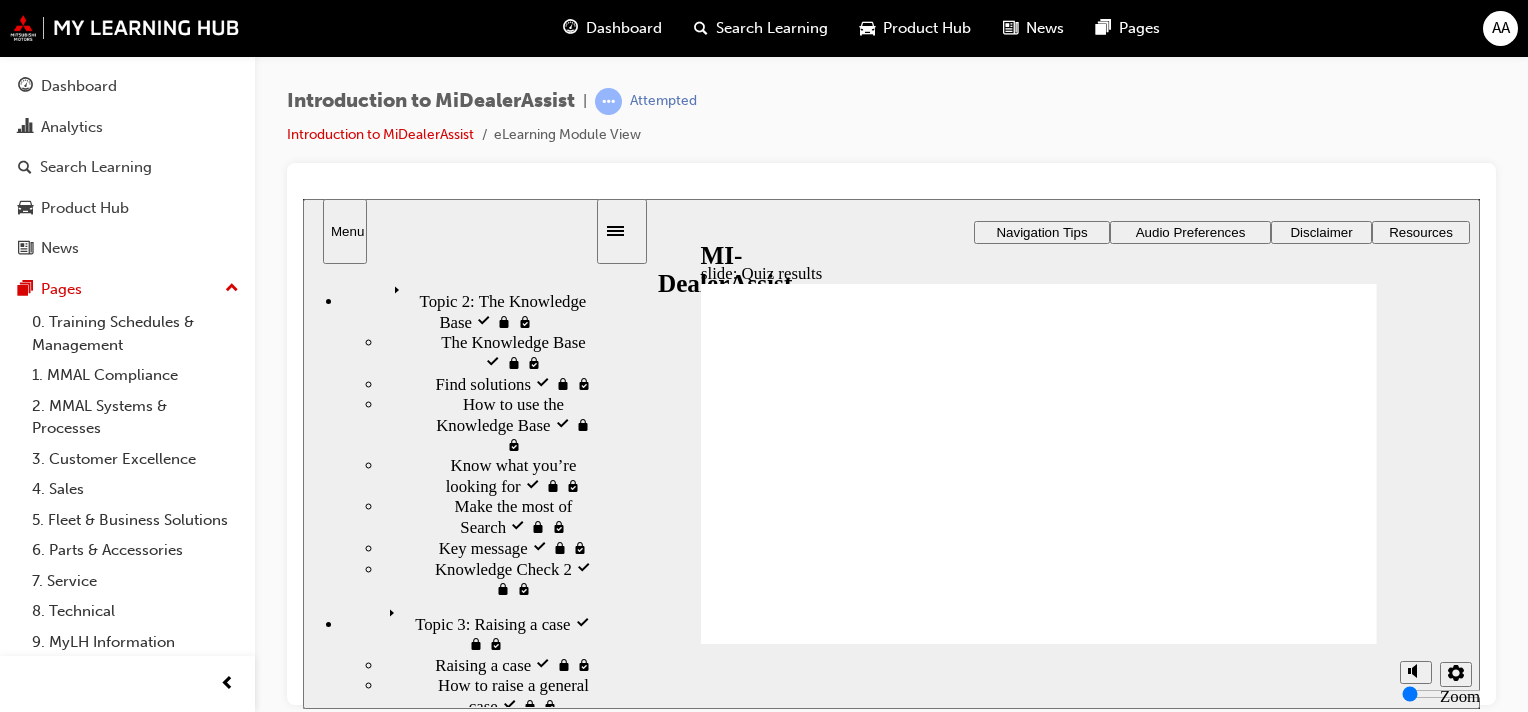 click 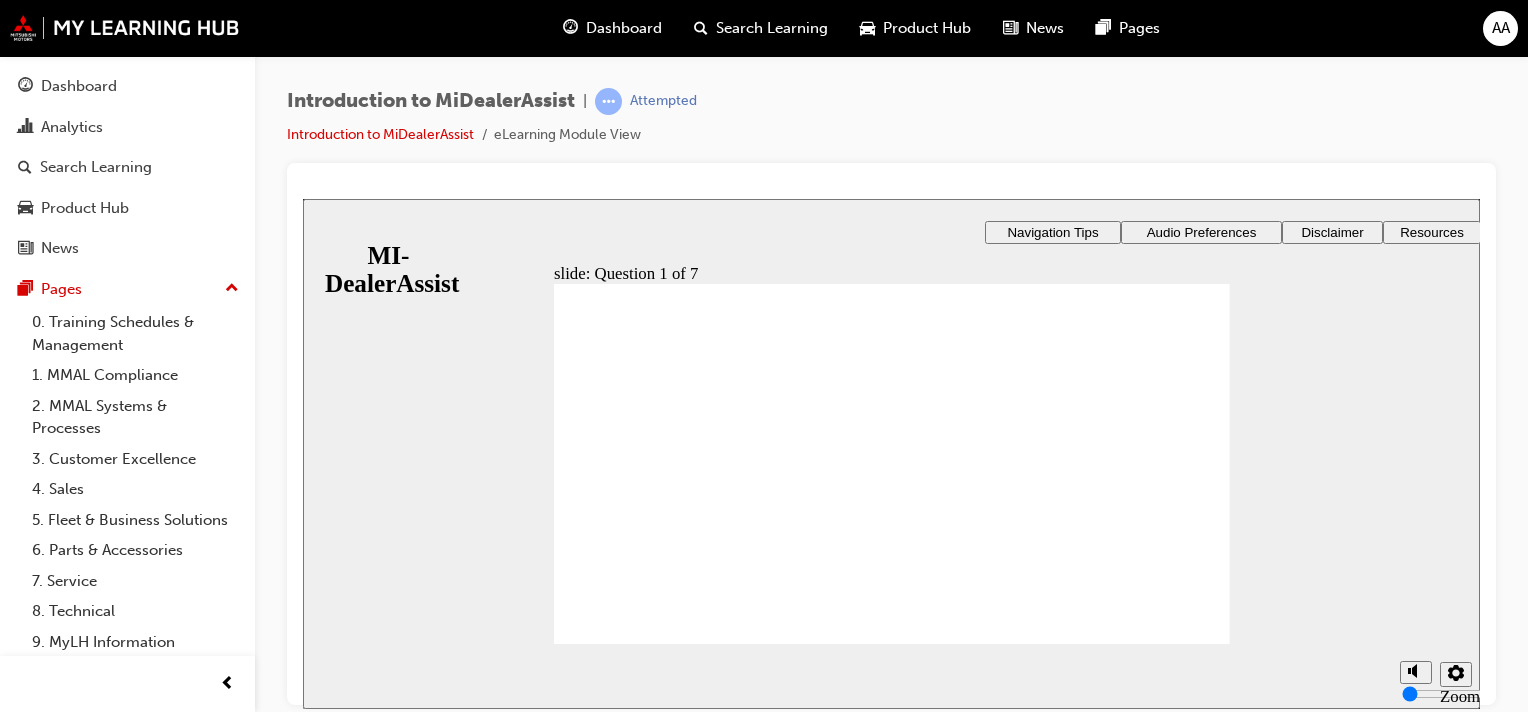 click 